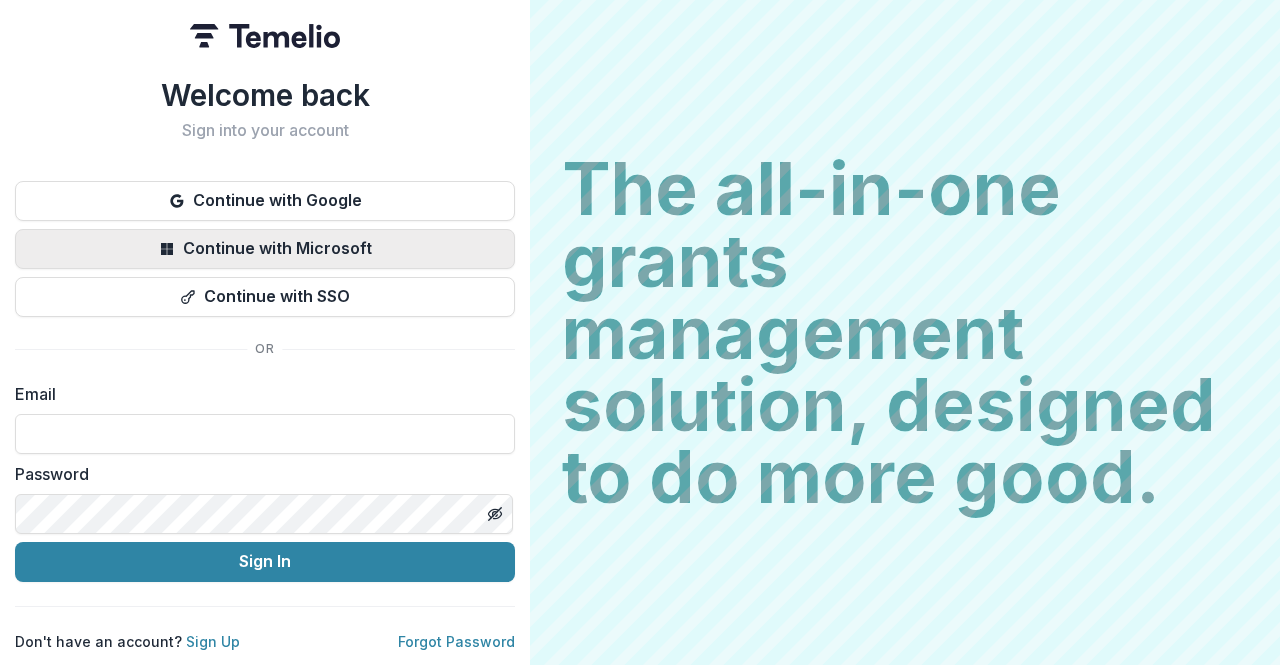 scroll, scrollTop: 0, scrollLeft: 0, axis: both 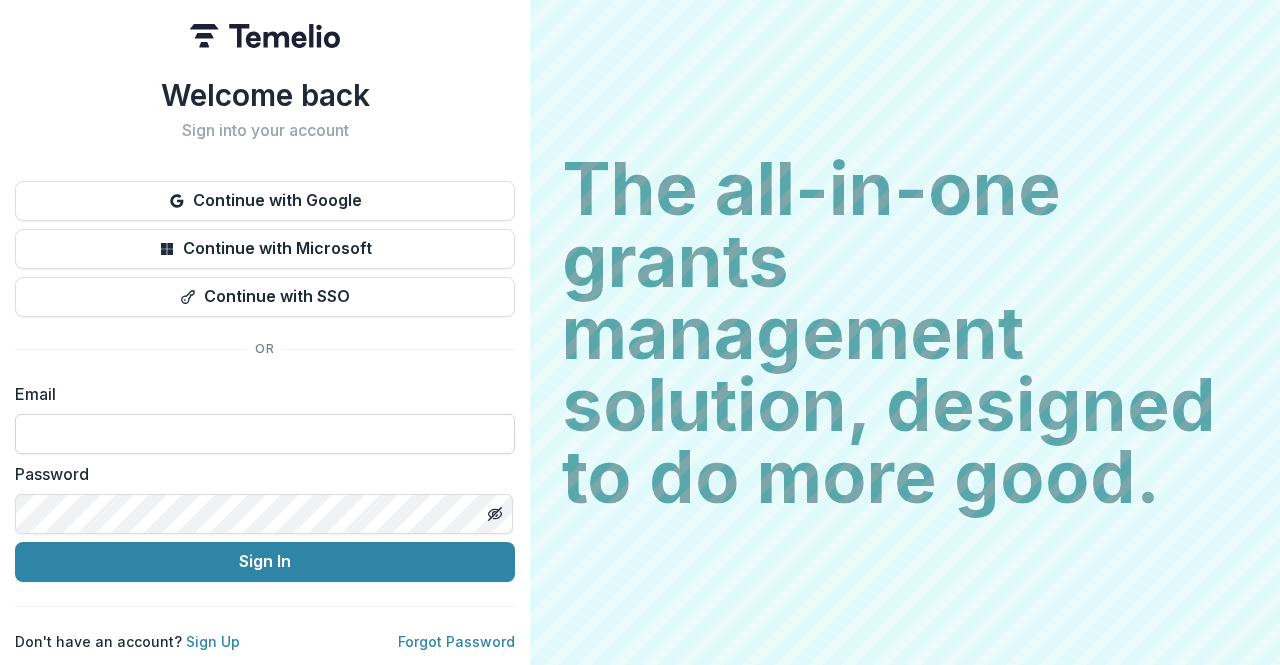 click at bounding box center (265, 434) 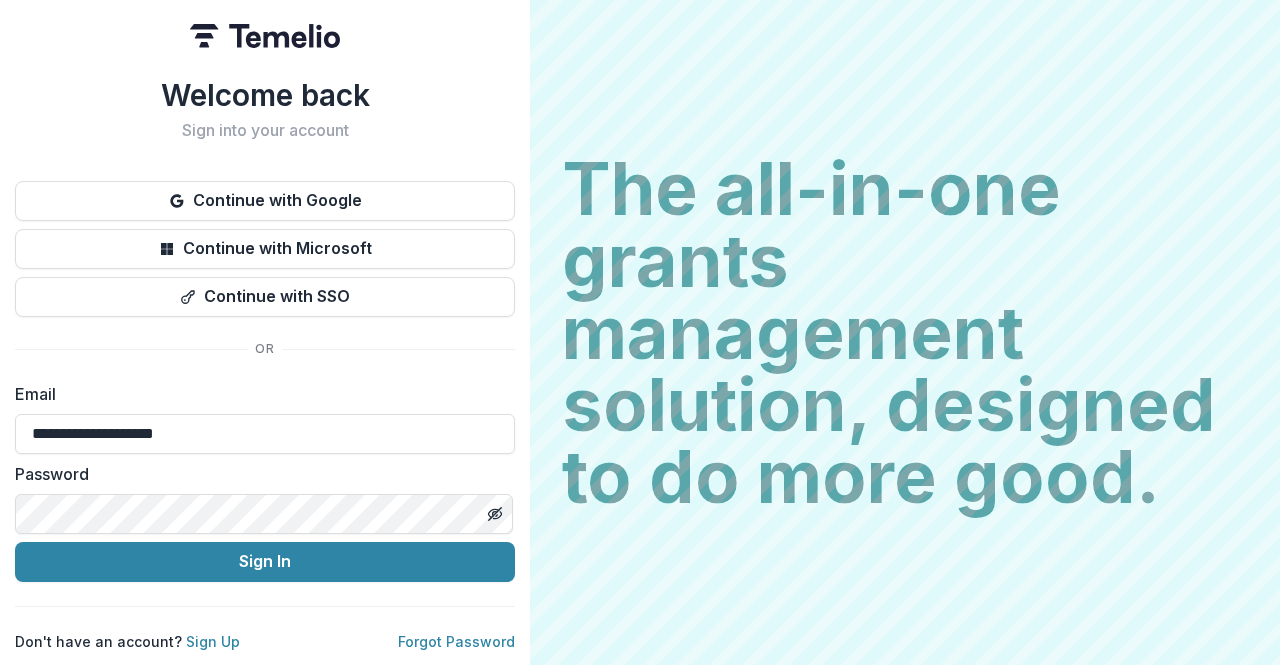 drag, startPoint x: 232, startPoint y: 436, endPoint x: 0, endPoint y: 439, distance: 232.0194 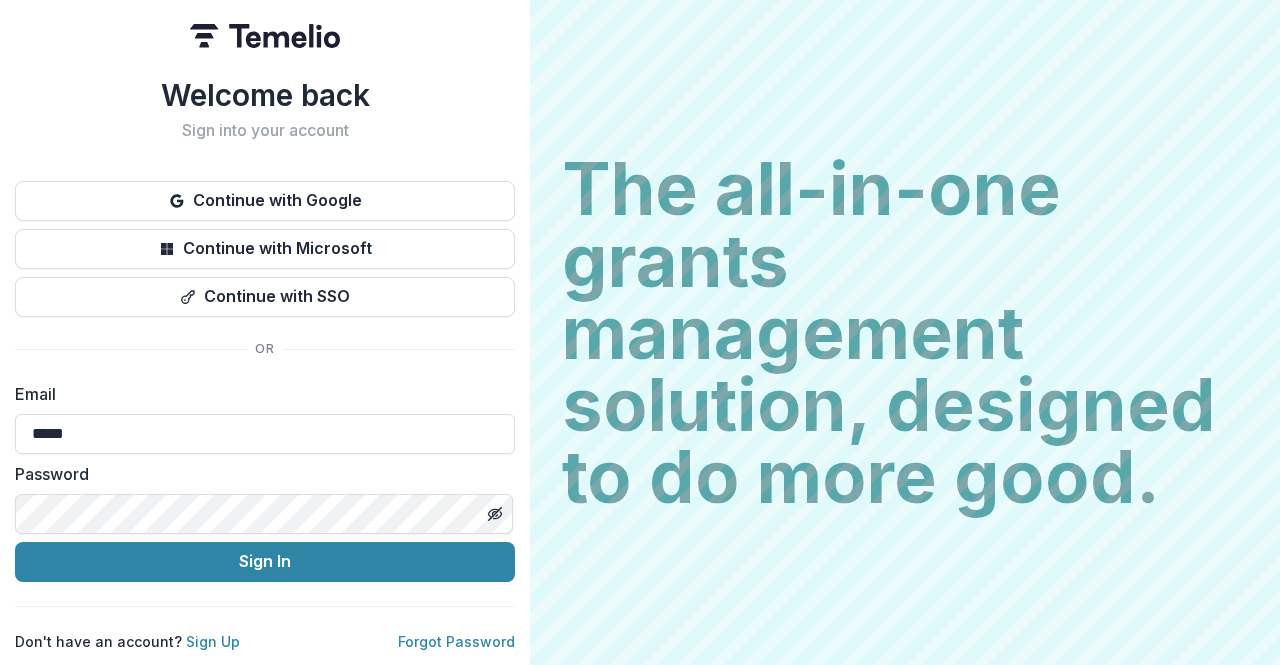 type on "**********" 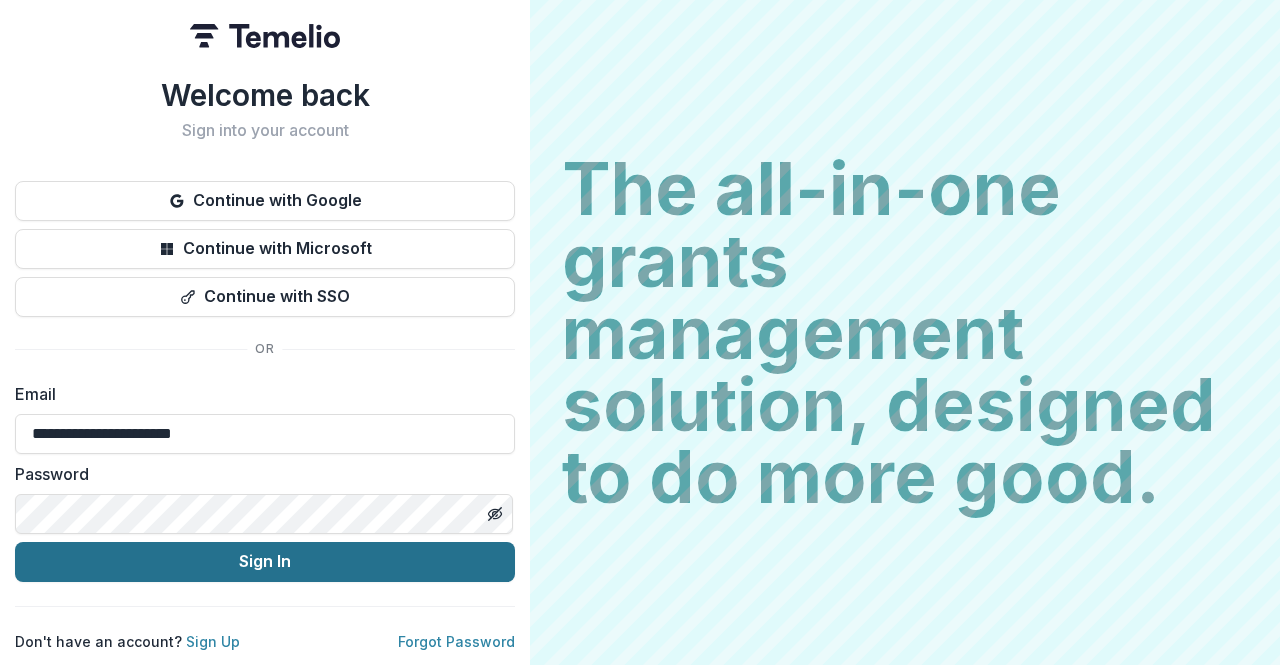 click on "Sign In" at bounding box center [265, 562] 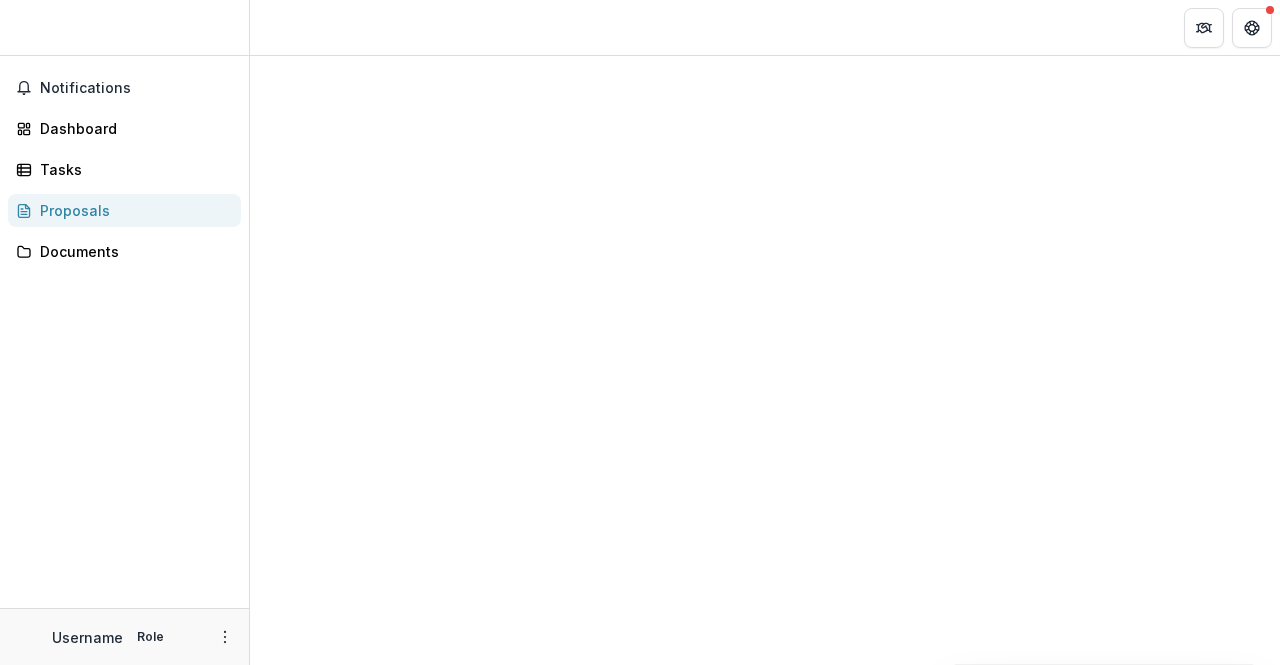 scroll, scrollTop: 0, scrollLeft: 0, axis: both 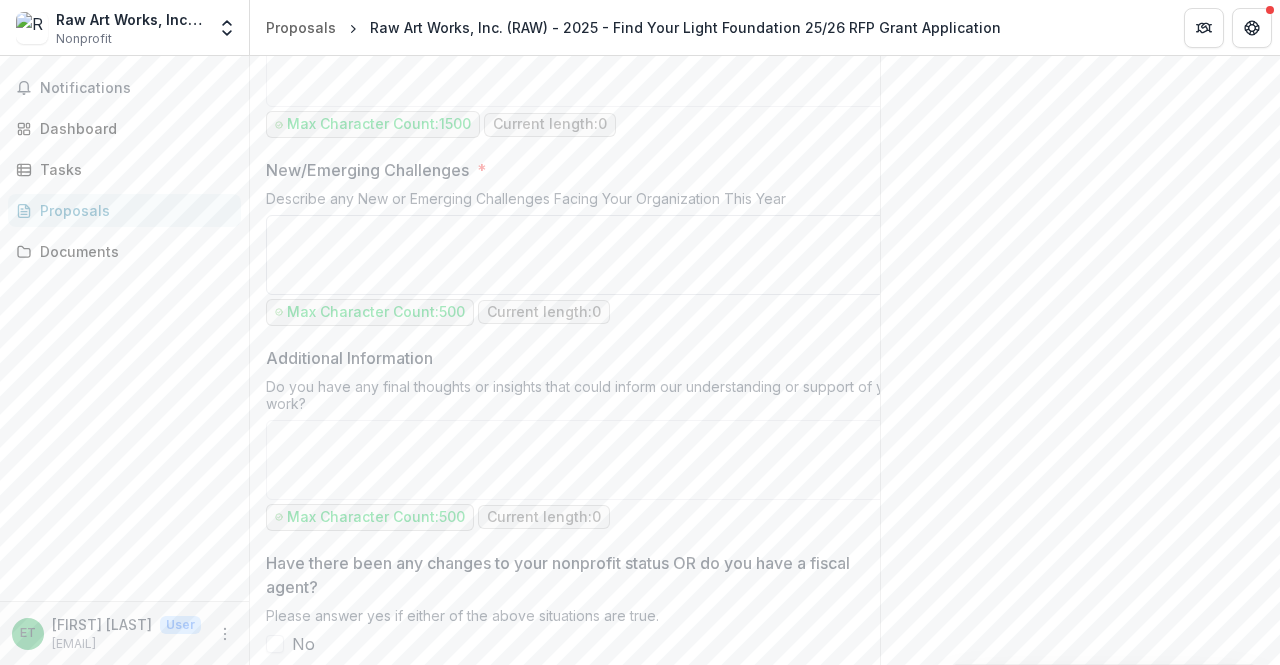 click on "New/Emerging Challenges *" at bounding box center (586, 255) 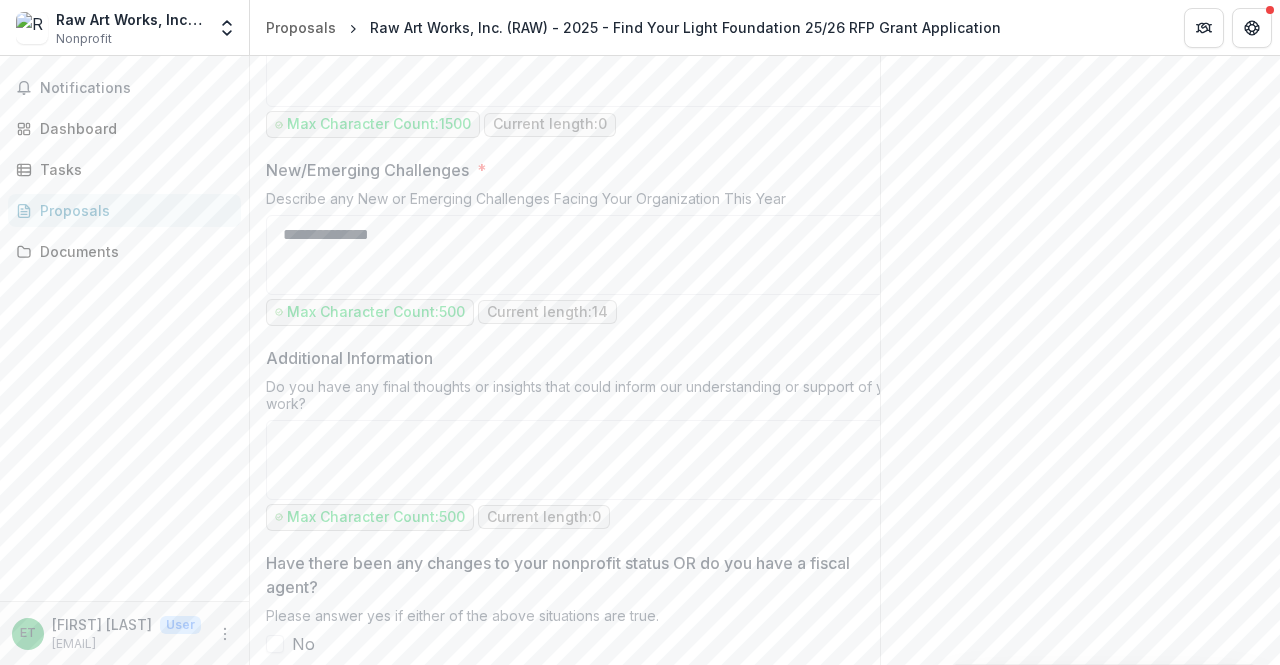 type on "**********" 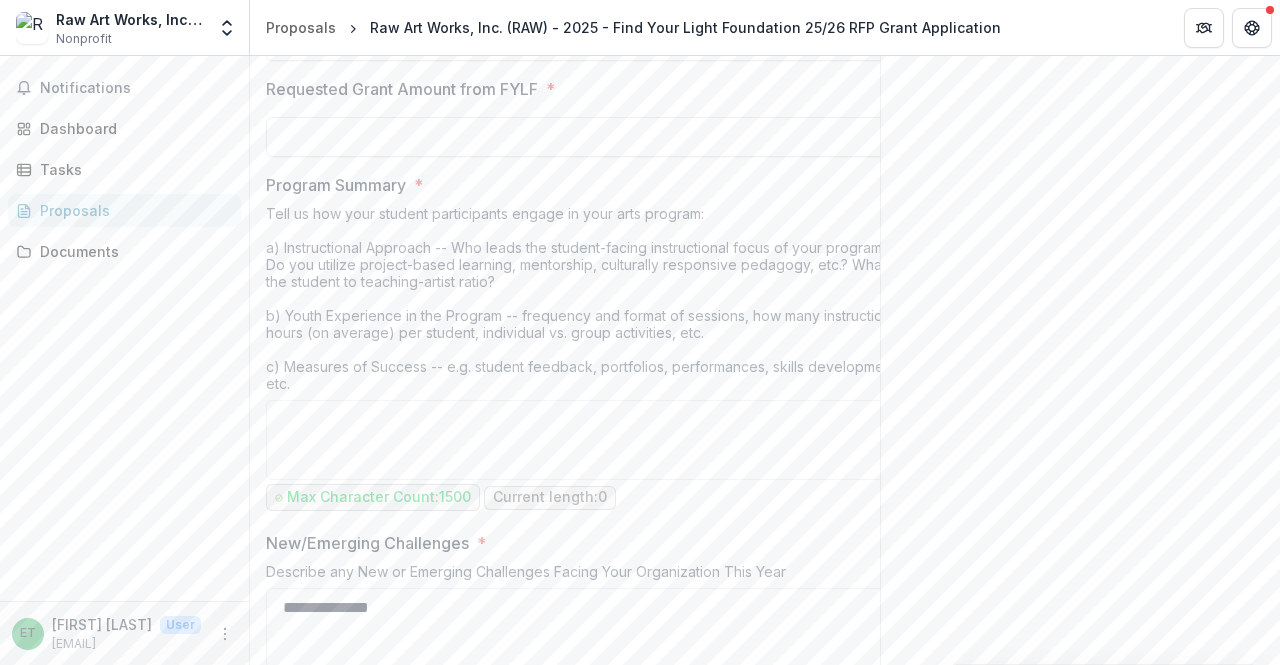 scroll, scrollTop: 1500, scrollLeft: 0, axis: vertical 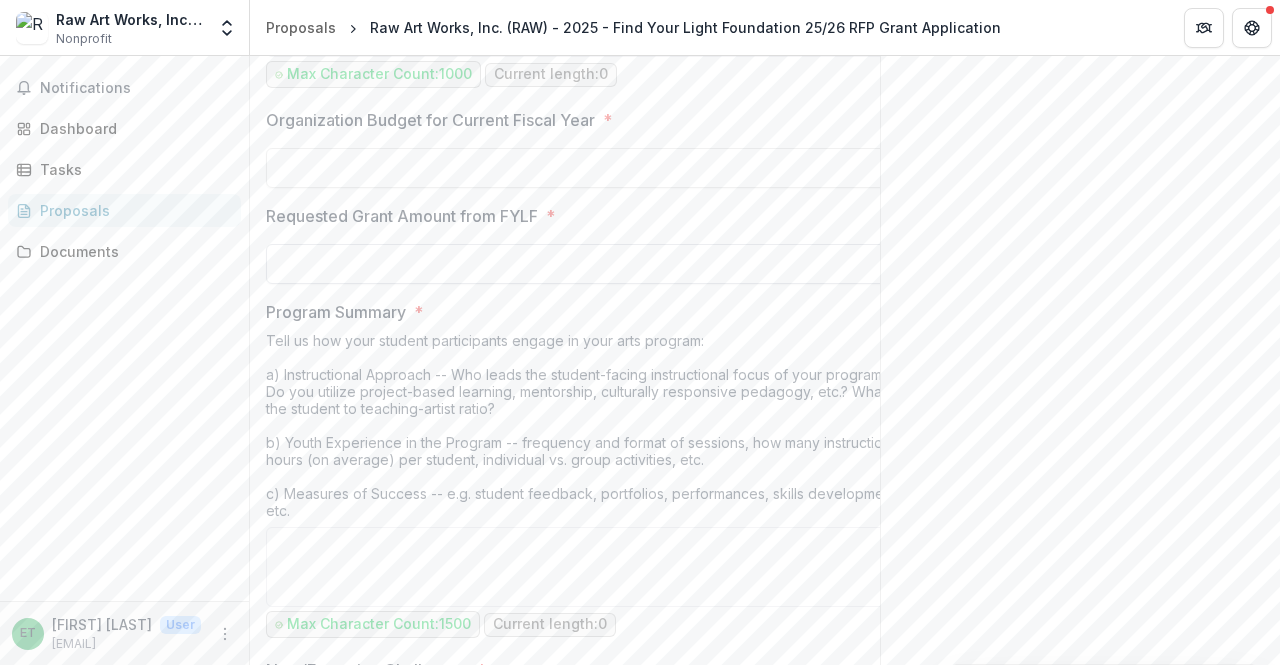click on "Requested Grant Amount from FYLF *" at bounding box center [586, 264] 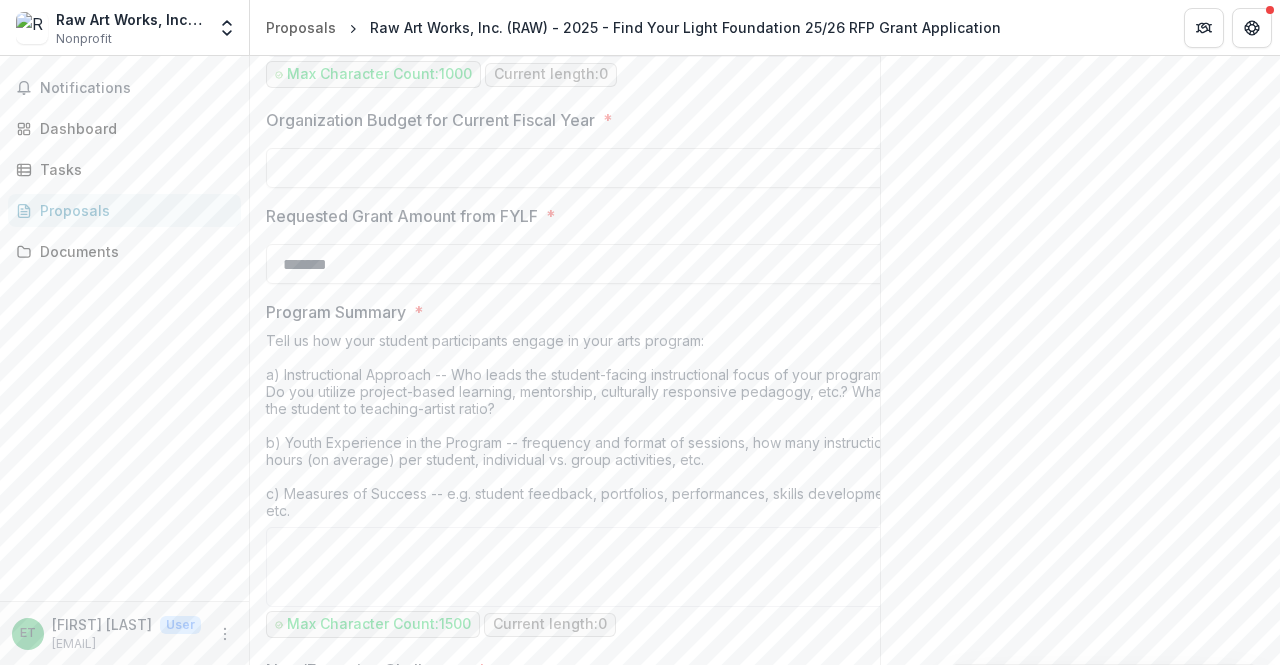 type on "*******" 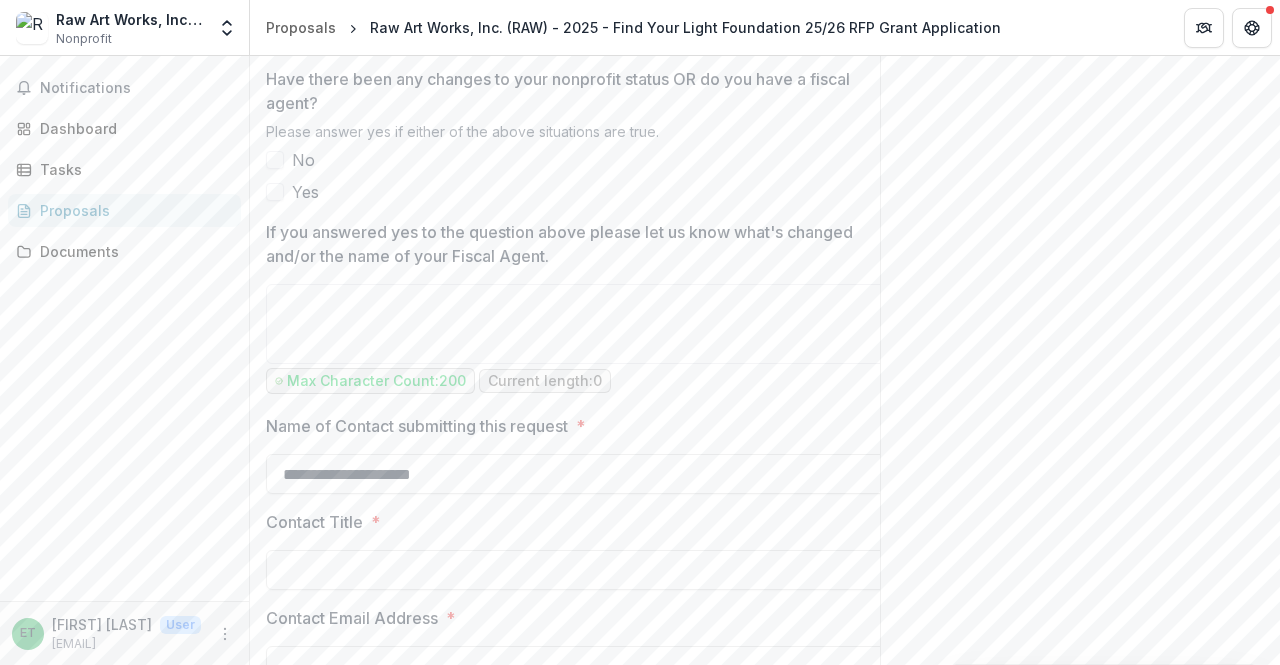 scroll, scrollTop: 2500, scrollLeft: 0, axis: vertical 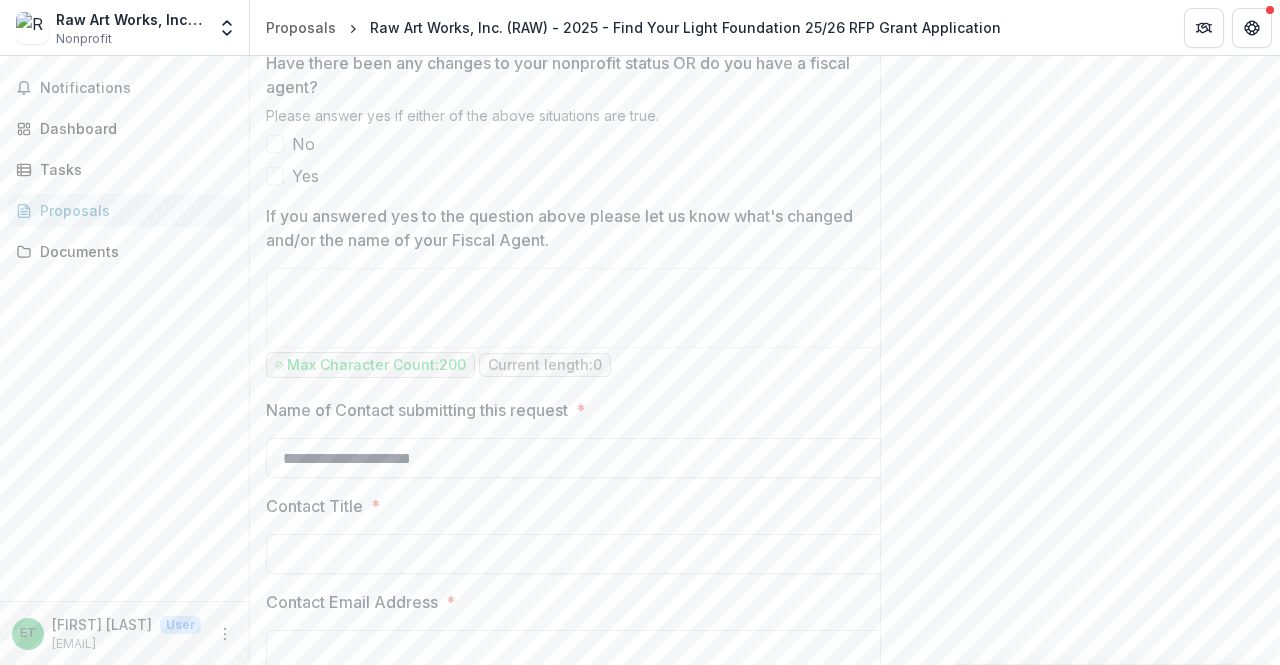 click on "No" at bounding box center (586, 144) 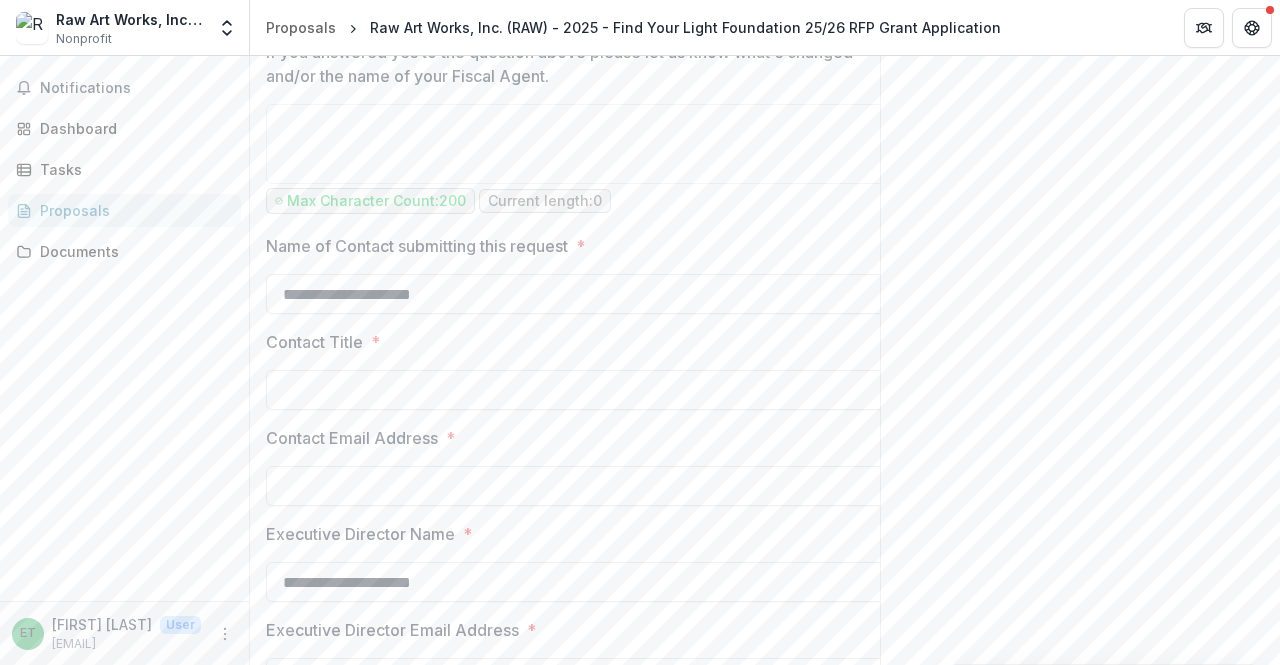 scroll, scrollTop: 2700, scrollLeft: 0, axis: vertical 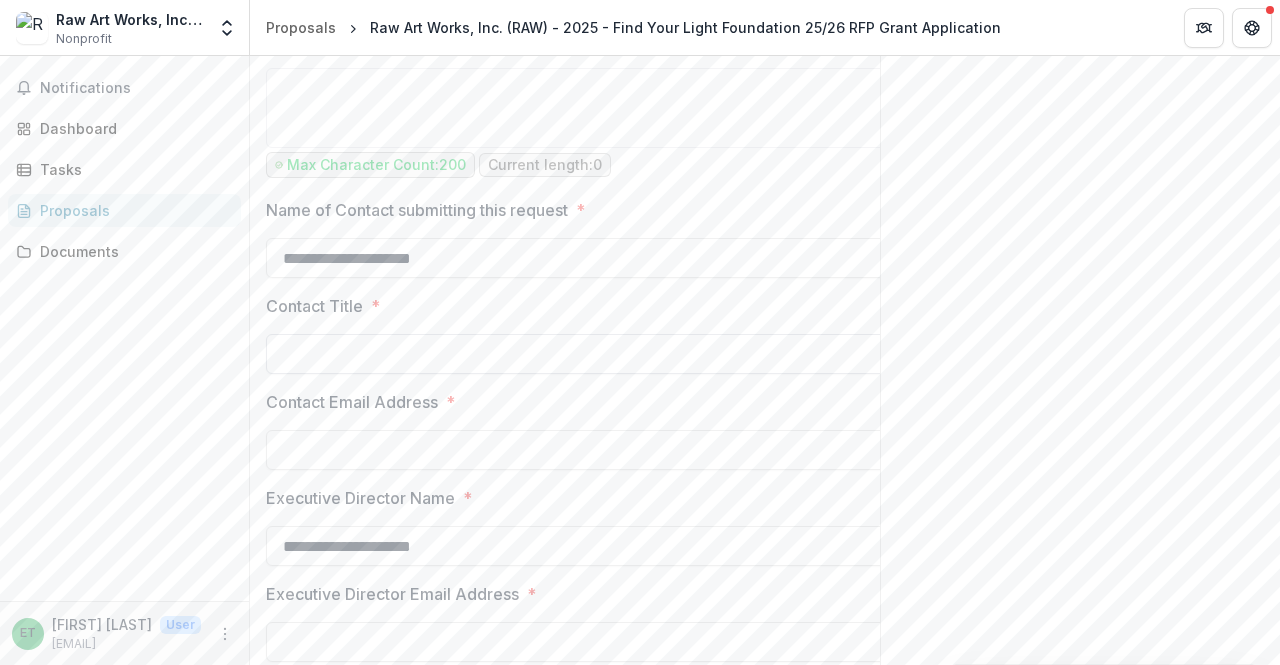 click on "Contact Title *" at bounding box center (586, 354) 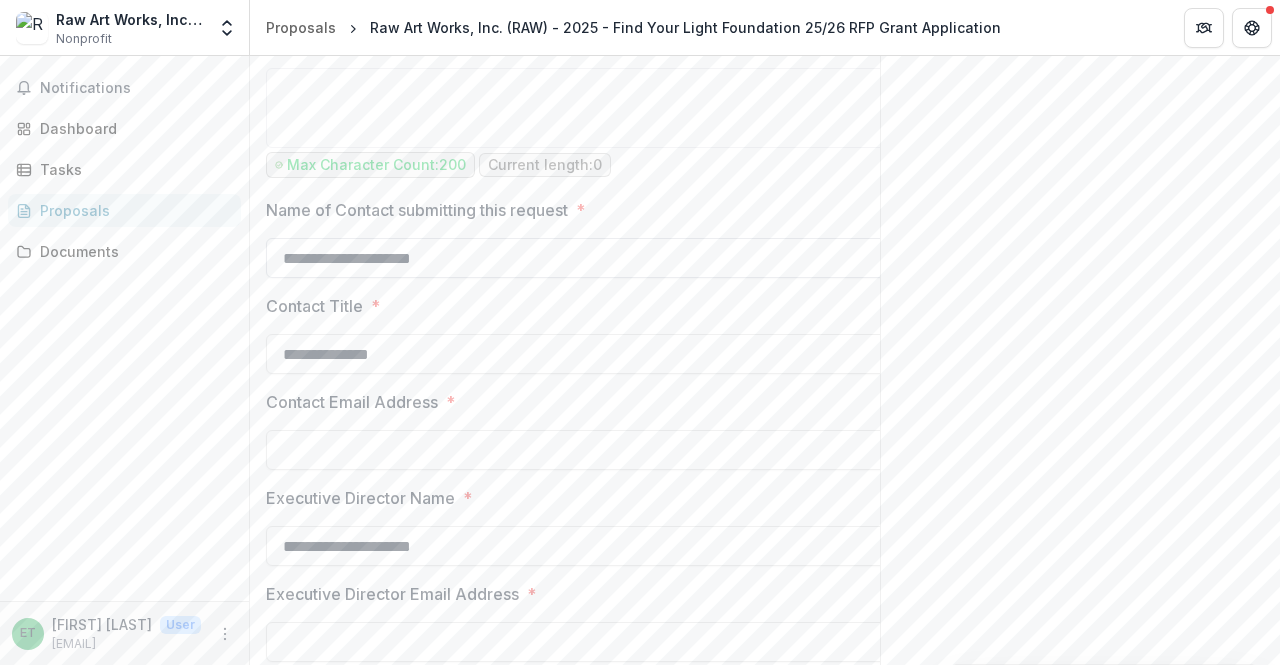type on "**********" 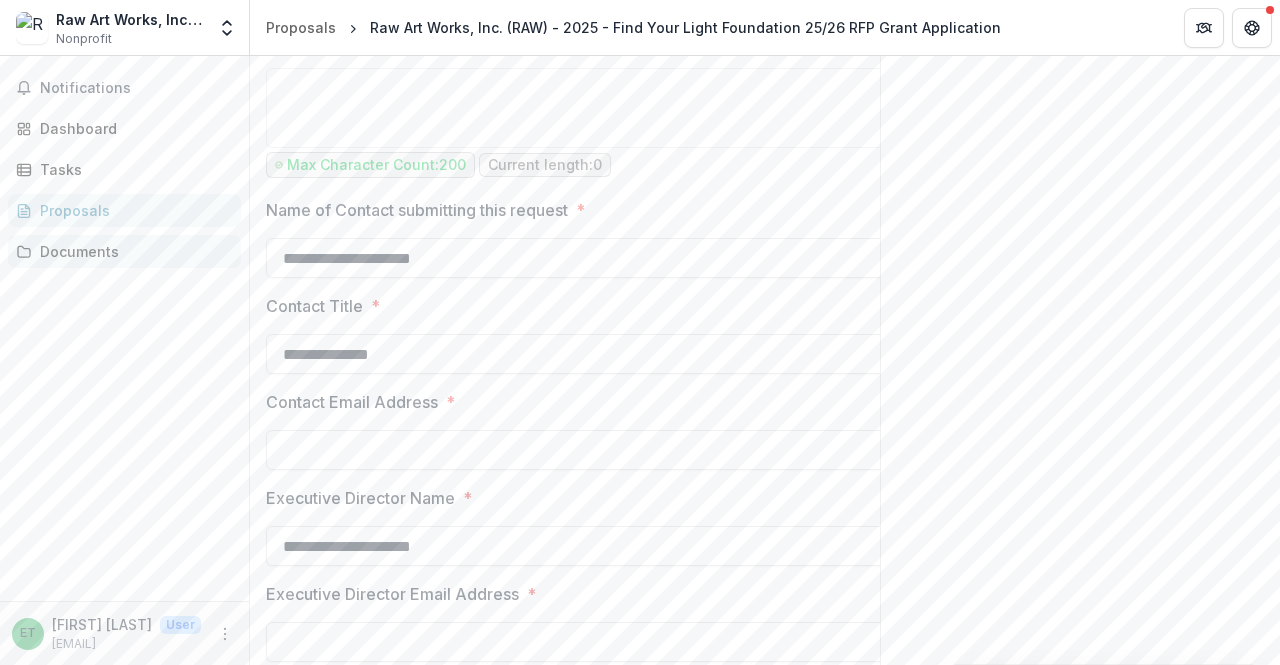 drag, startPoint x: 602, startPoint y: 265, endPoint x: 170, endPoint y: 249, distance: 432.2962 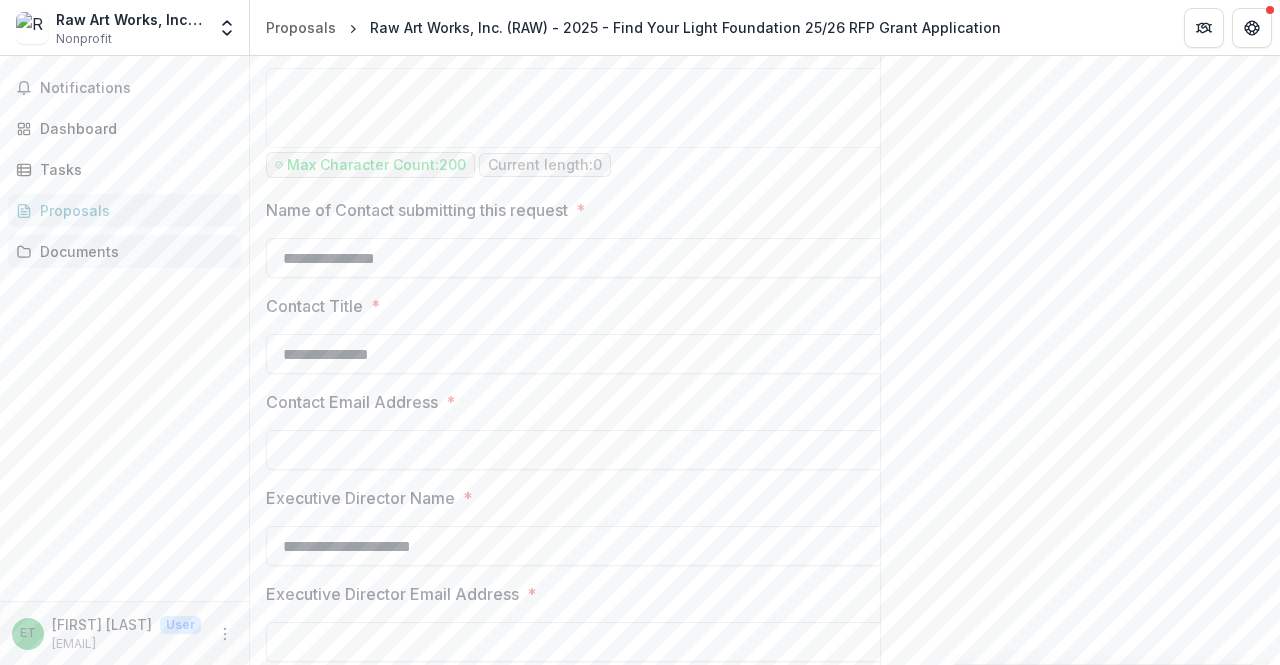 type on "**********" 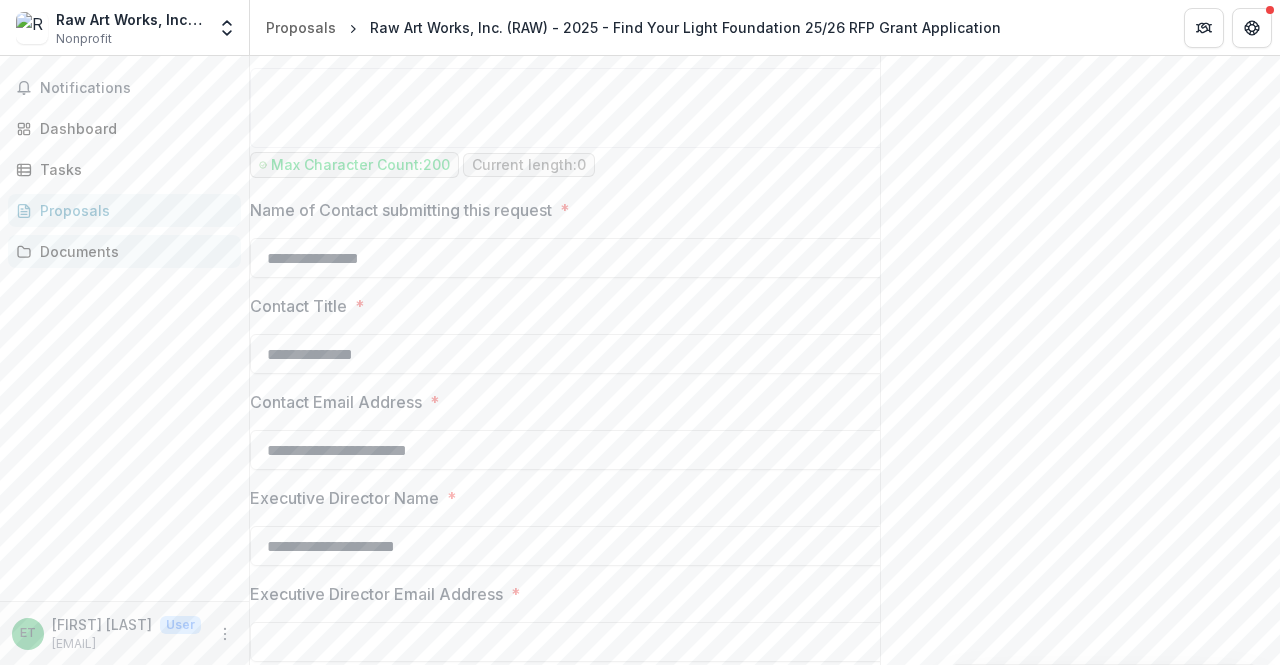 type on "**********" 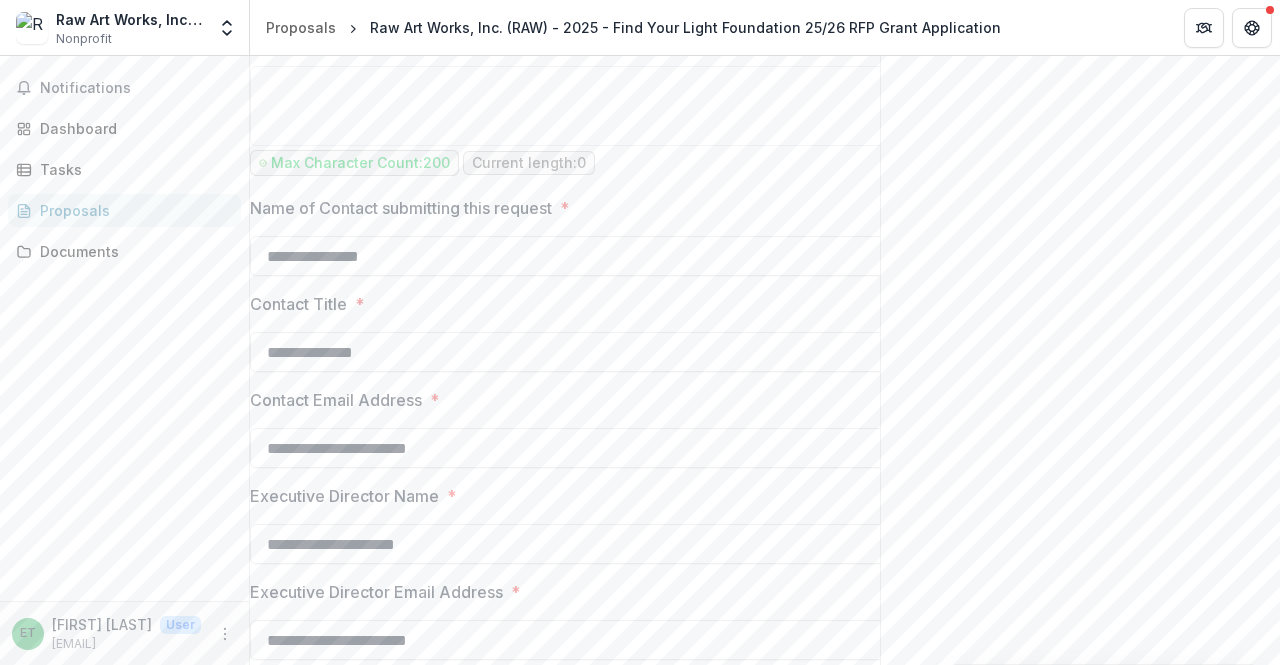 type on "**********" 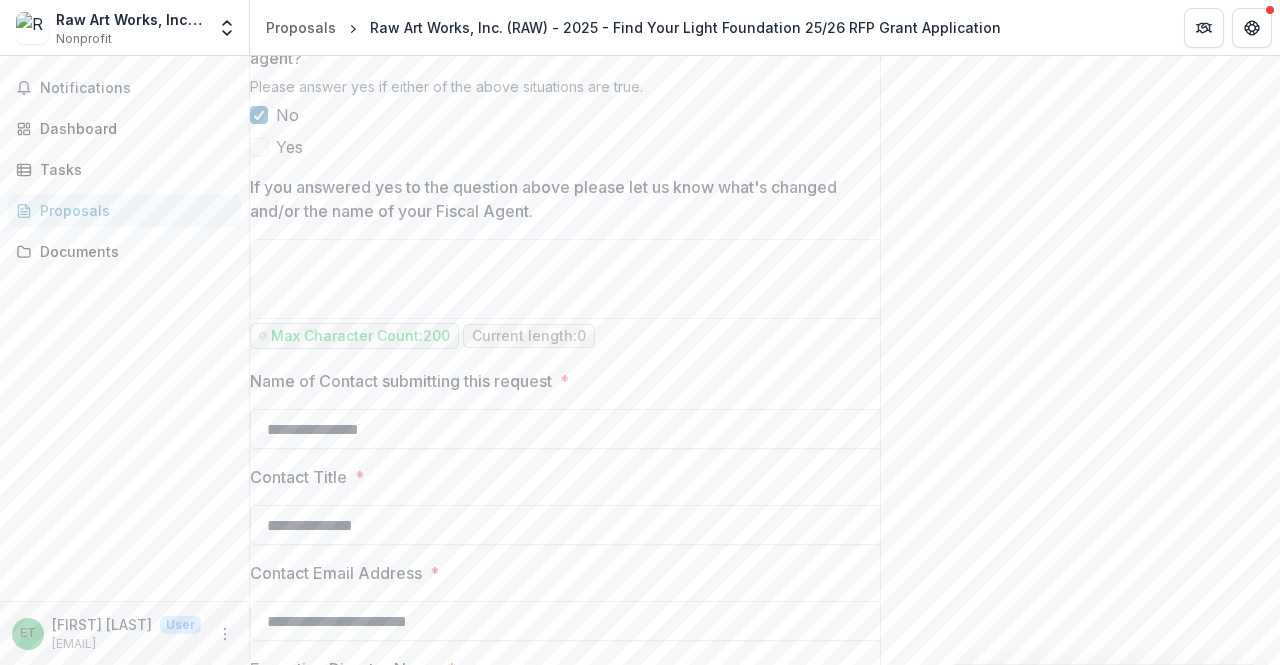 scroll, scrollTop: 2806, scrollLeft: 0, axis: vertical 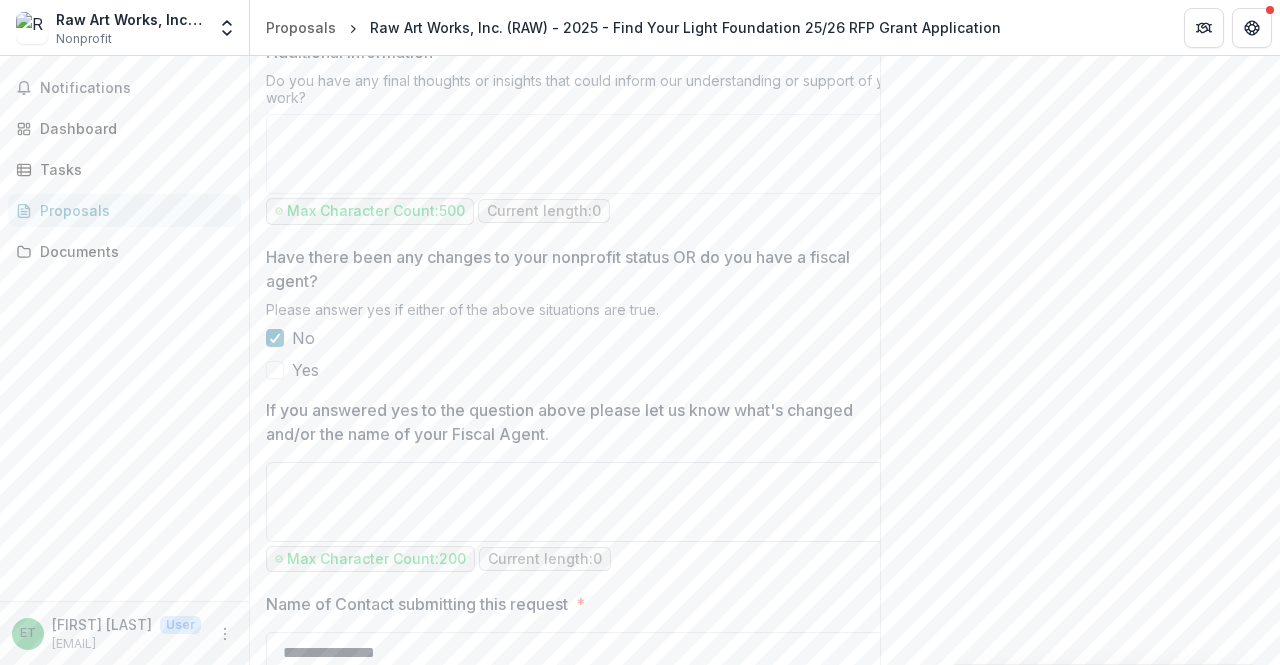 click on "If you answered yes to the question above please let us know what's changed and/or the name of your Fiscal Agent." at bounding box center [586, 502] 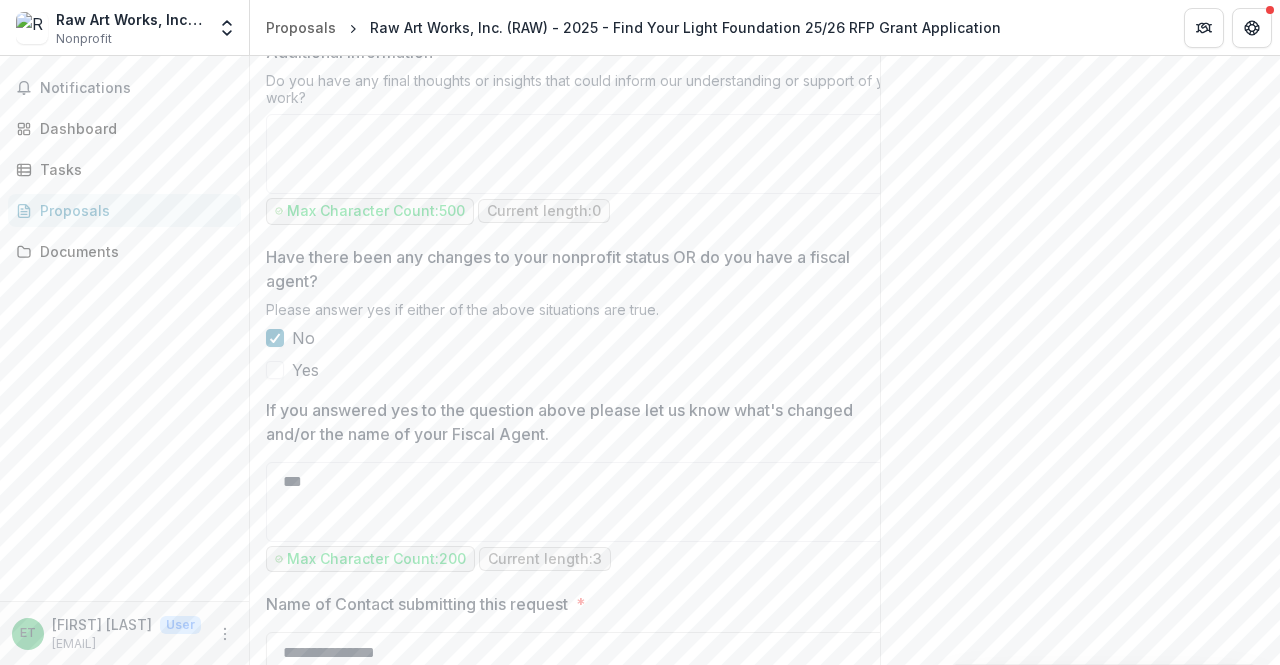 type on "***" 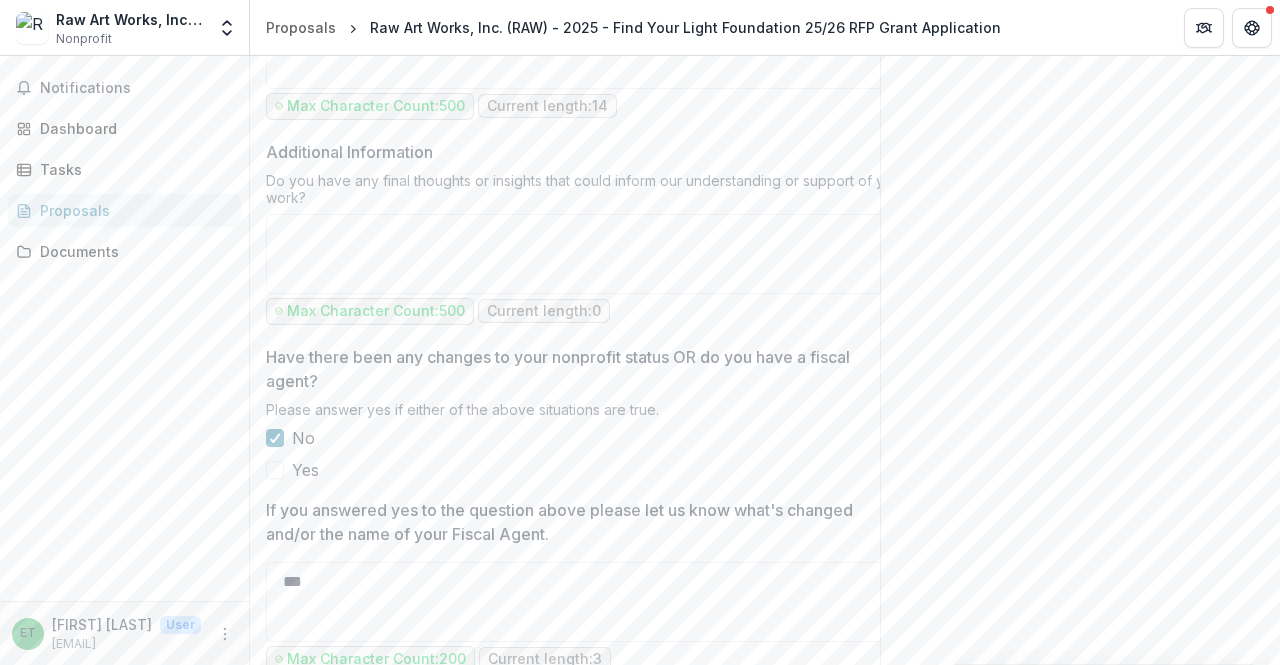 scroll, scrollTop: 2106, scrollLeft: 0, axis: vertical 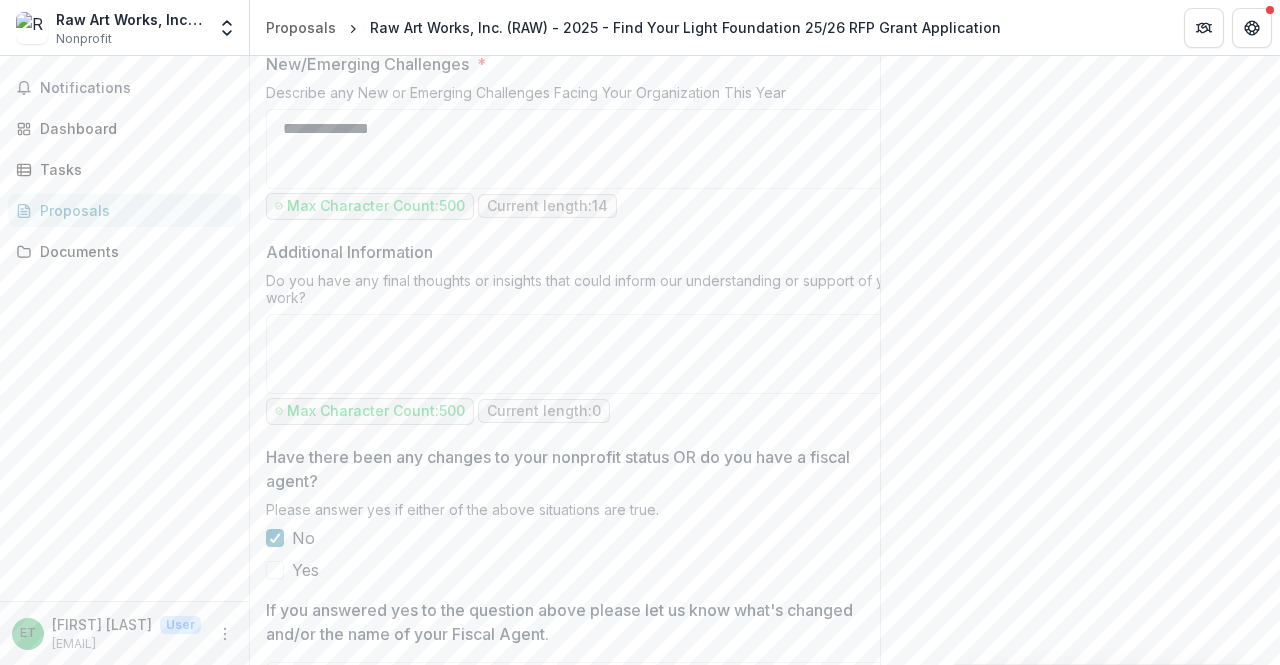 drag, startPoint x: 872, startPoint y: 356, endPoint x: 882, endPoint y: 355, distance: 10.049875 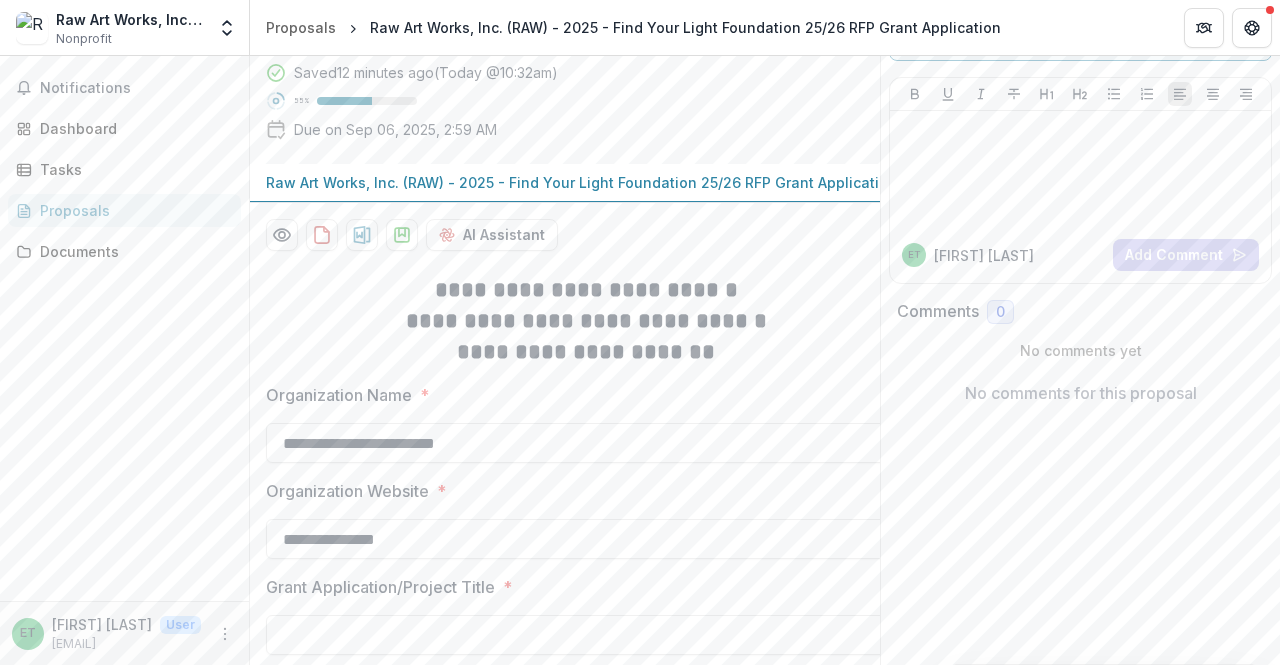 scroll, scrollTop: 106, scrollLeft: 0, axis: vertical 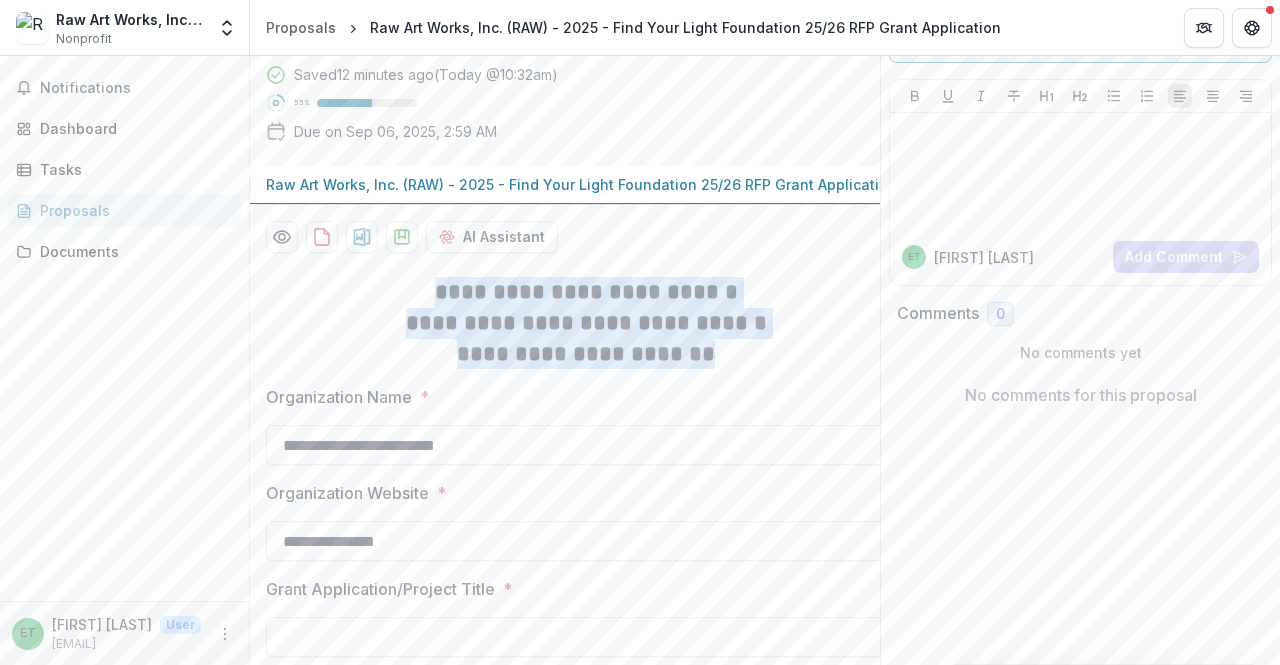 drag, startPoint x: 740, startPoint y: 379, endPoint x: 422, endPoint y: 309, distance: 325.61328 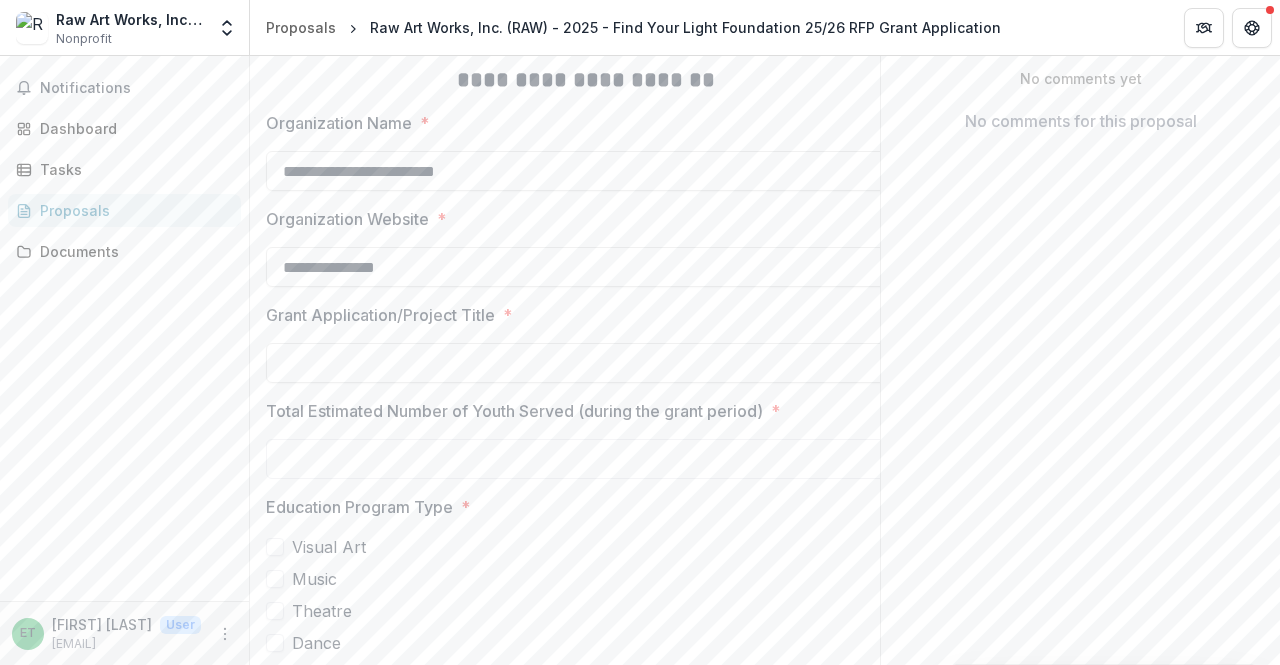 scroll, scrollTop: 506, scrollLeft: 0, axis: vertical 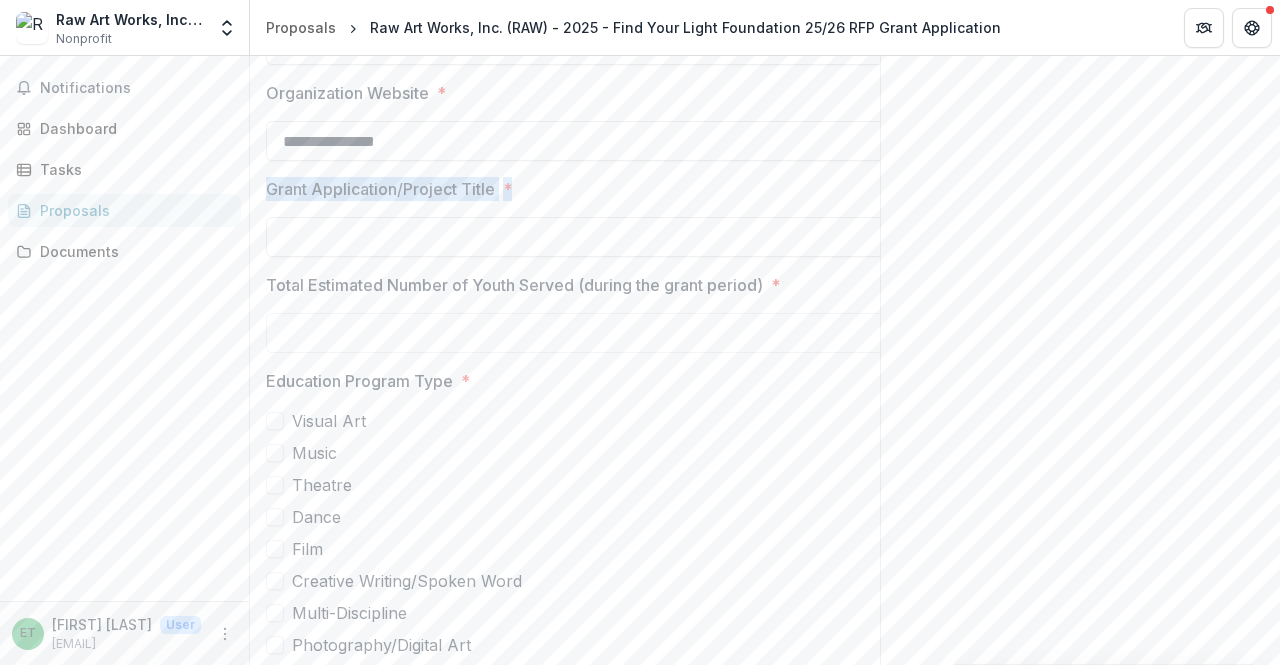 drag, startPoint x: 574, startPoint y: 206, endPoint x: 270, endPoint y: 209, distance: 304.0148 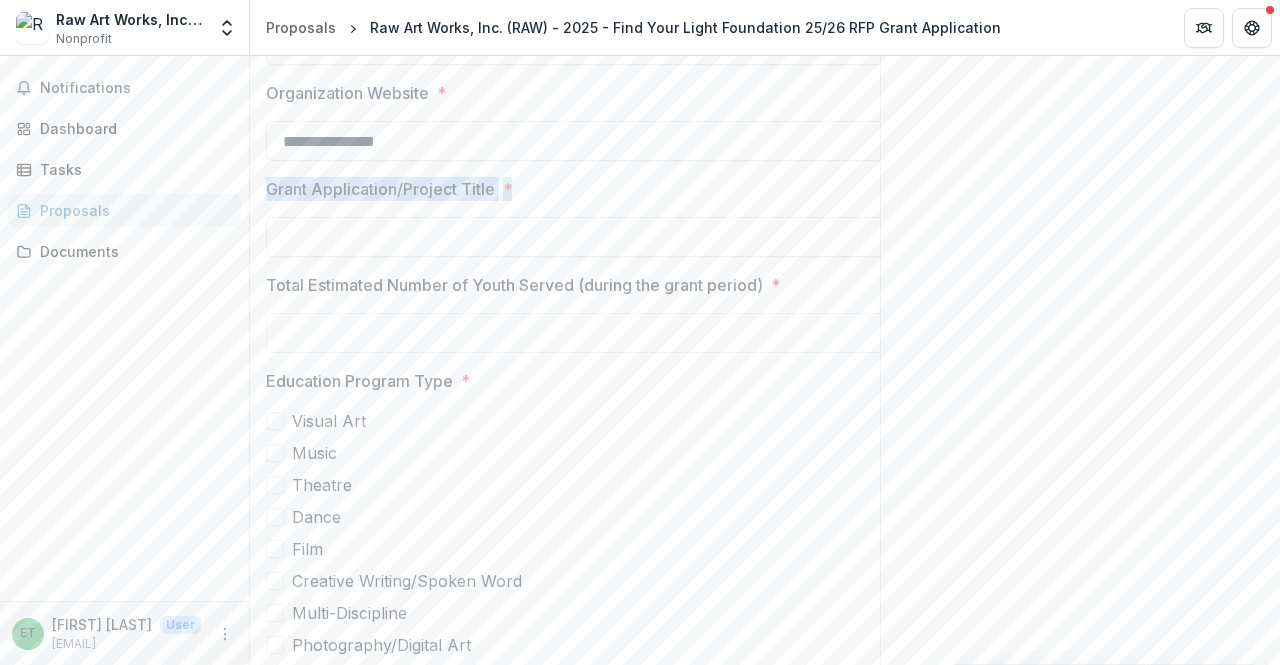 copy on "Grant Application/Project Title *" 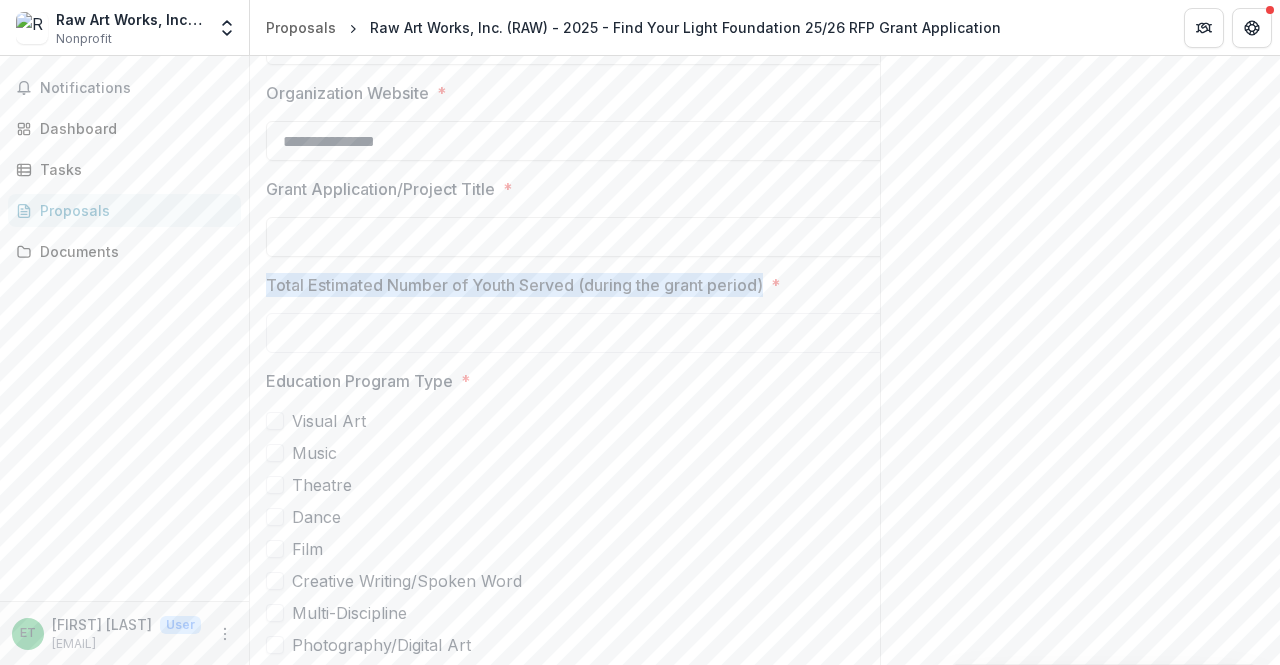 drag, startPoint x: 770, startPoint y: 299, endPoint x: 258, endPoint y: 301, distance: 512.0039 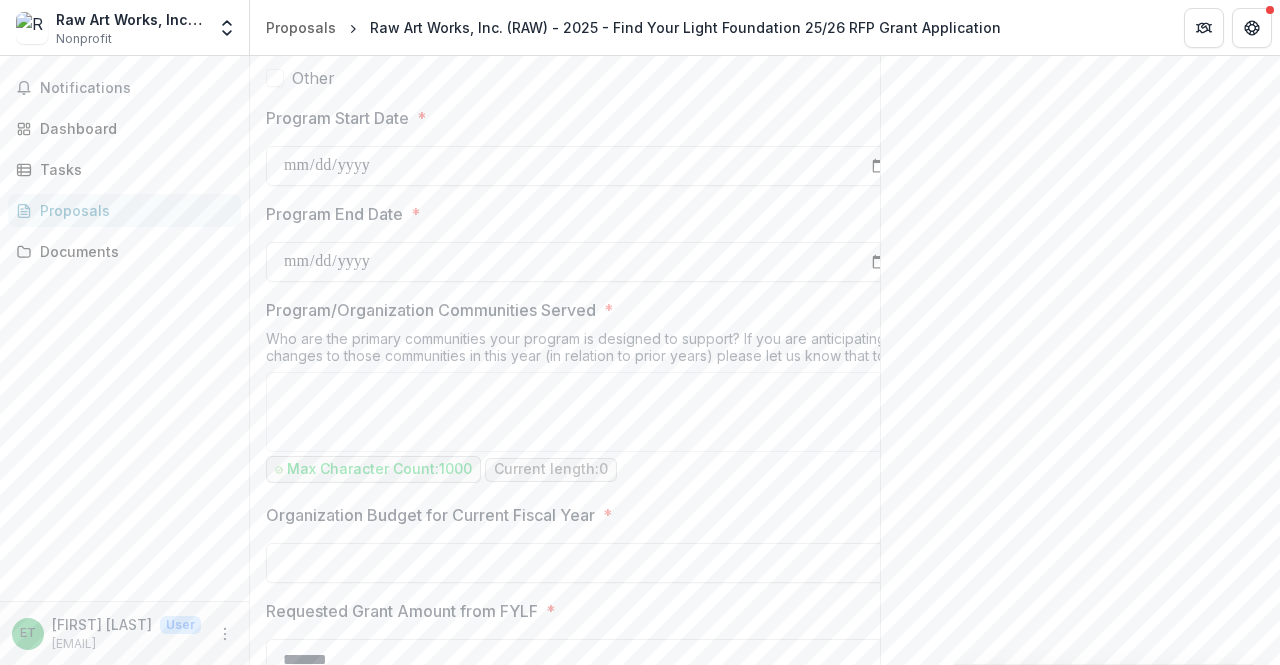 scroll, scrollTop: 1106, scrollLeft: 0, axis: vertical 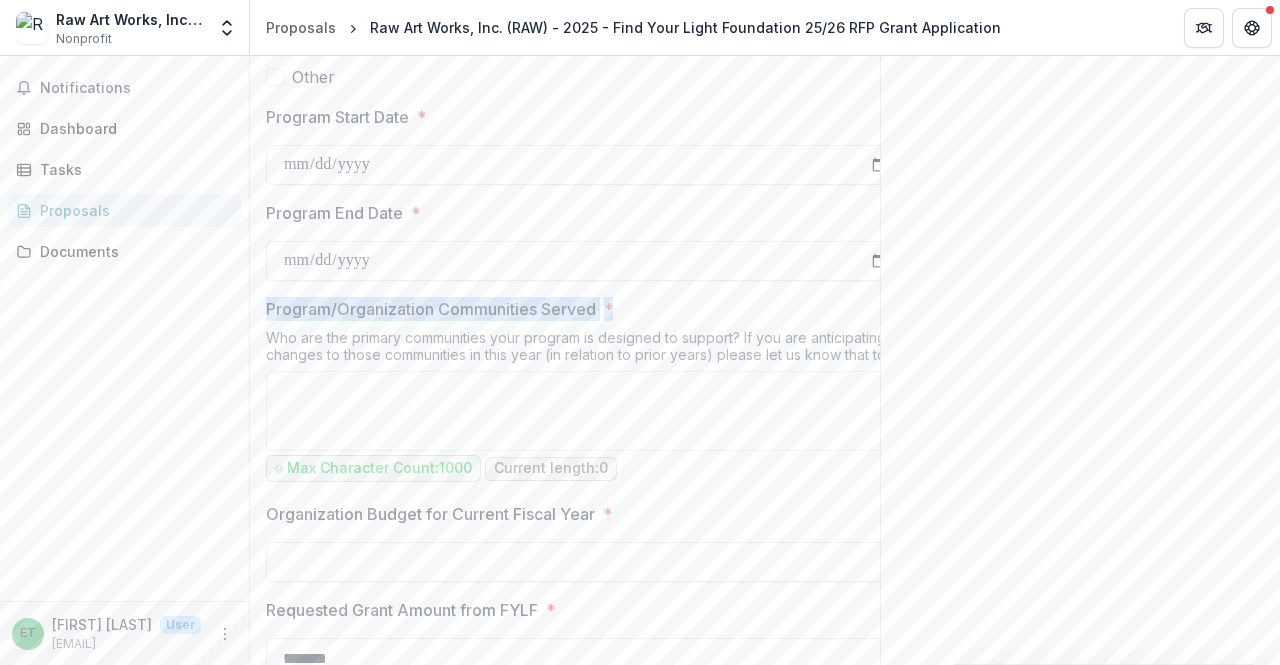 drag, startPoint x: 626, startPoint y: 325, endPoint x: 270, endPoint y: 324, distance: 356.0014 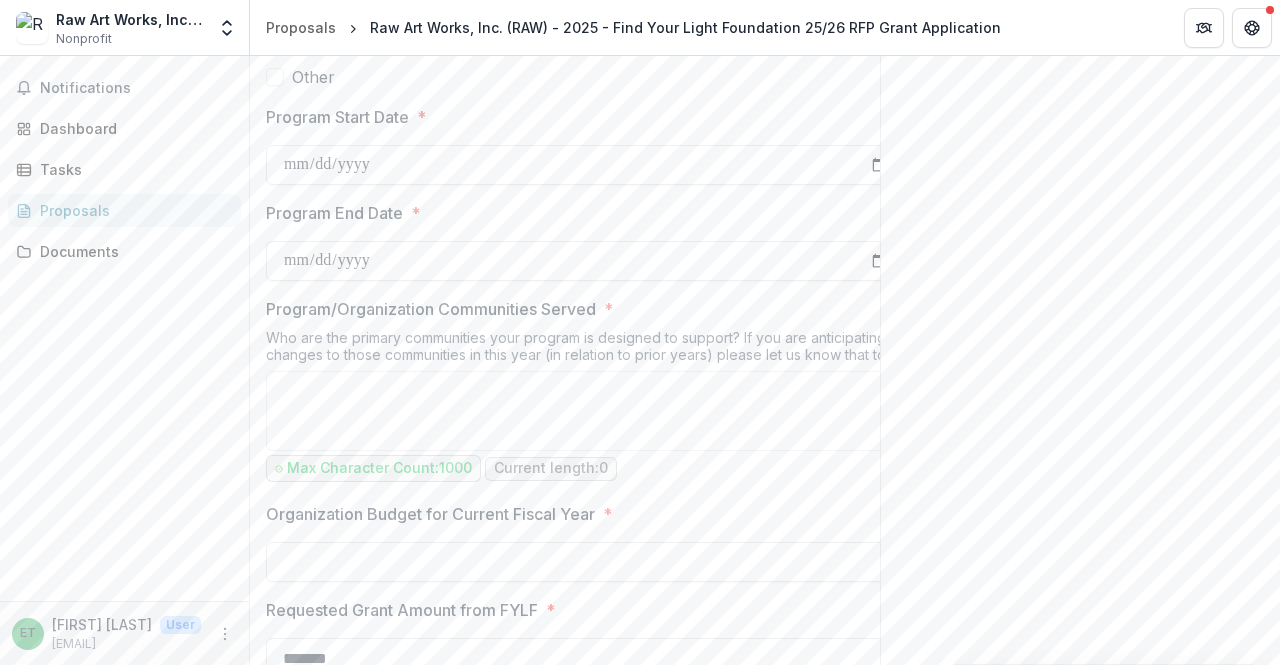 click on "Who are the primary communities your program is designed to support? If you are anticipating changes to those communities in this year (in relation to prior years) please let us know that too." at bounding box center [586, 350] 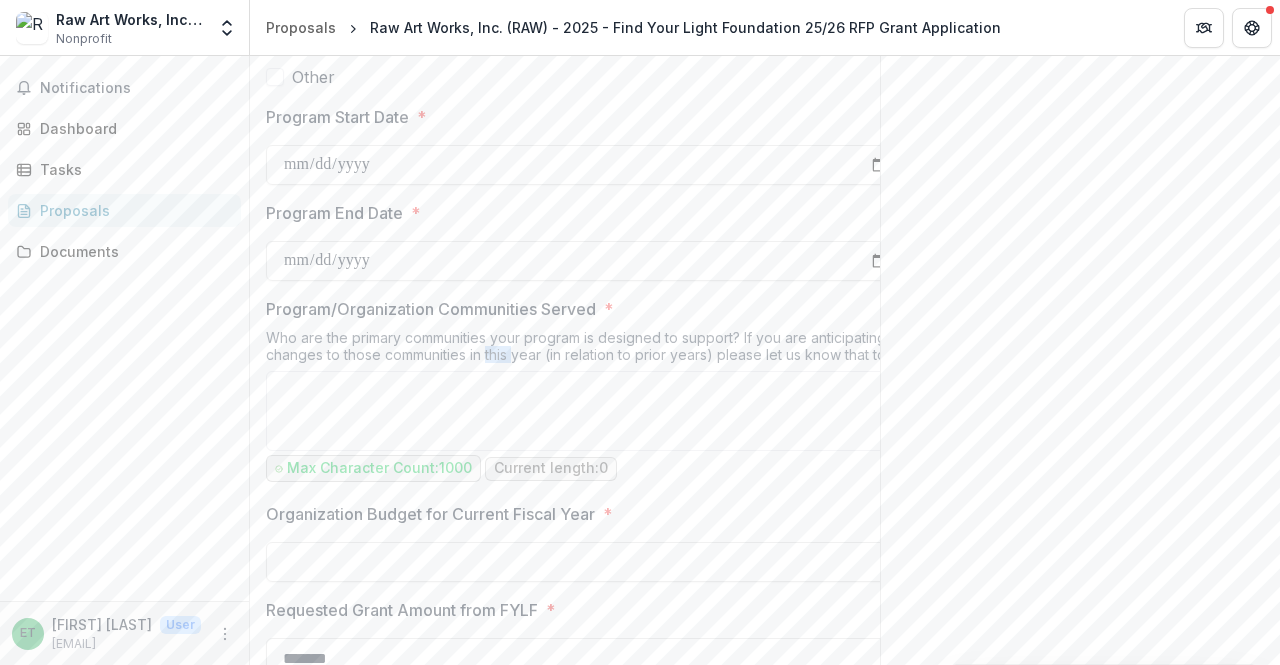 click on "Who are the primary communities your program is designed to support? If you are anticipating changes to those communities in this year (in relation to prior years) please let us know that too." at bounding box center (586, 350) 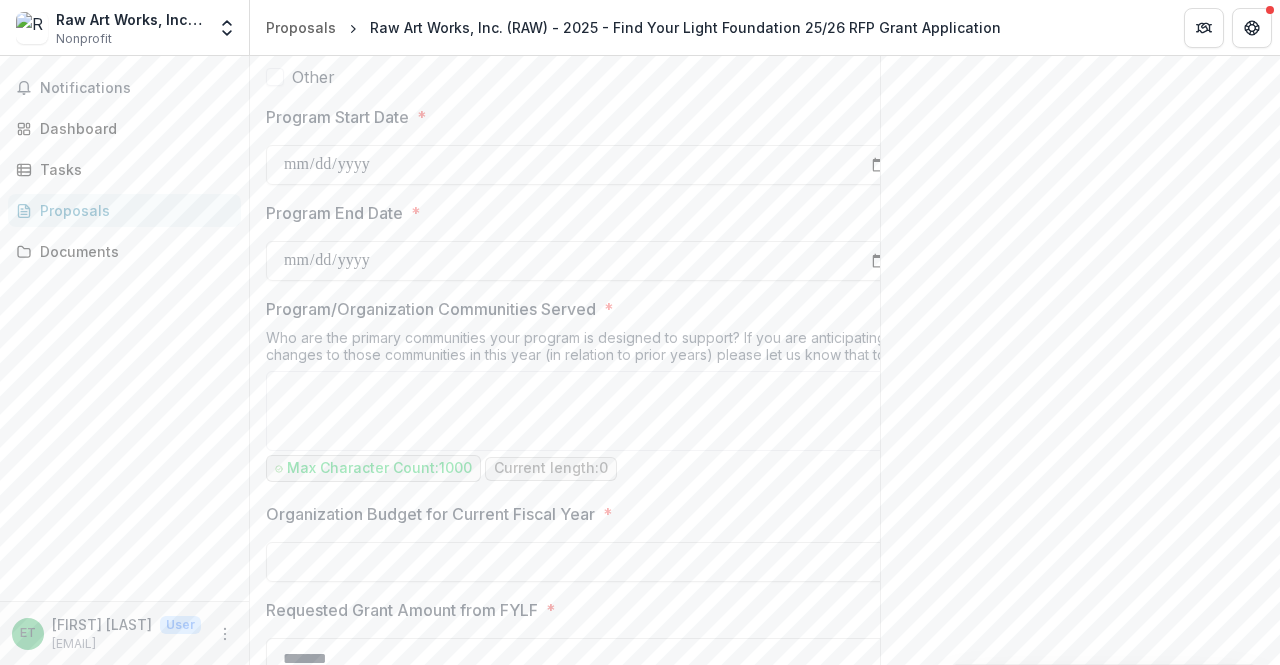 click on "Who are the primary communities your program is designed to support? If you are anticipating changes to those communities in this year (in relation to prior years) please let us know that too." at bounding box center [586, 350] 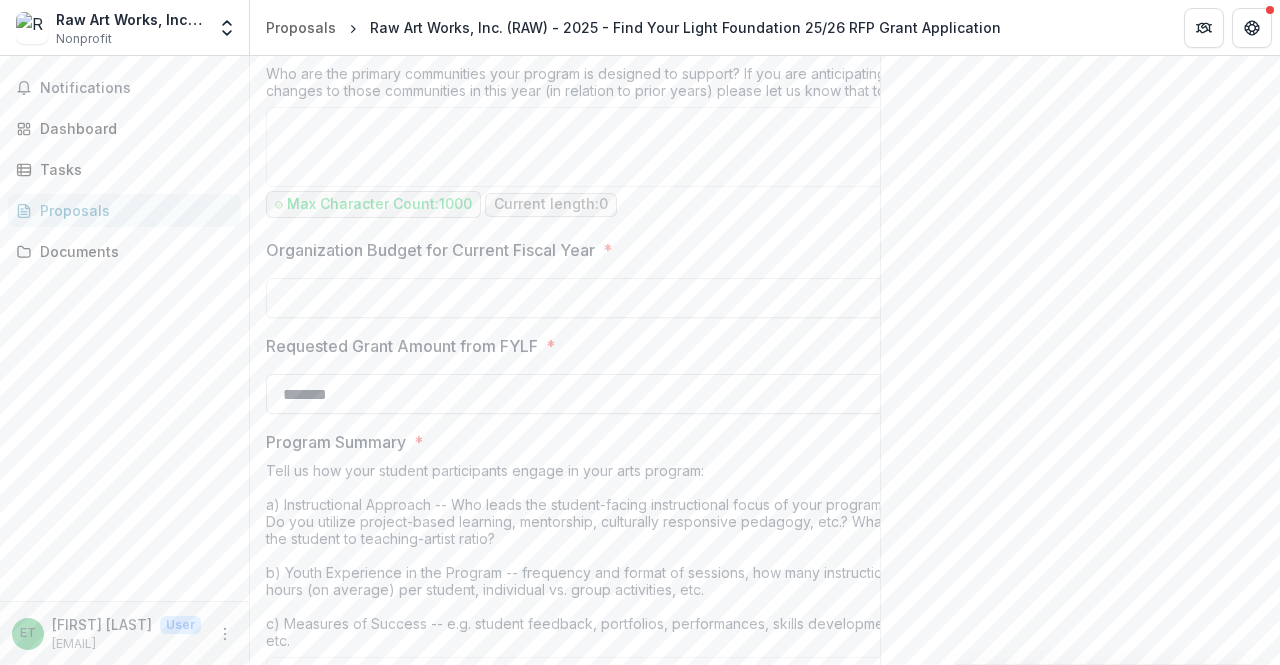 scroll, scrollTop: 1406, scrollLeft: 0, axis: vertical 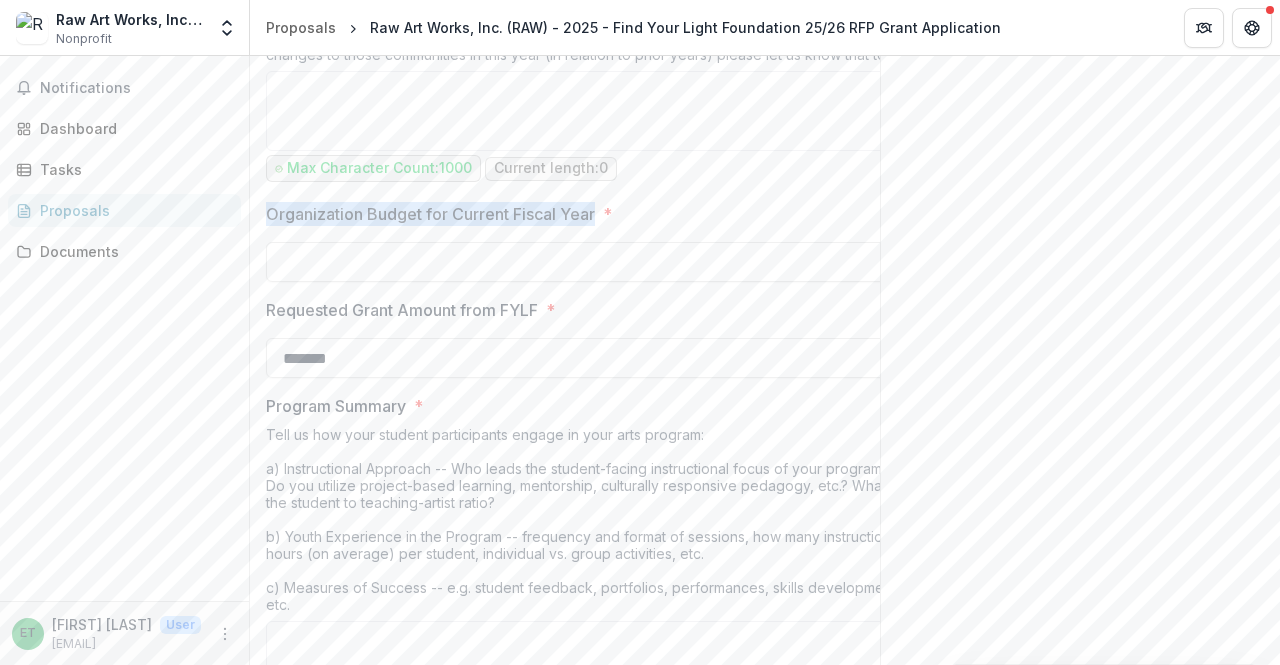 drag, startPoint x: 598, startPoint y: 227, endPoint x: 260, endPoint y: 230, distance: 338.0133 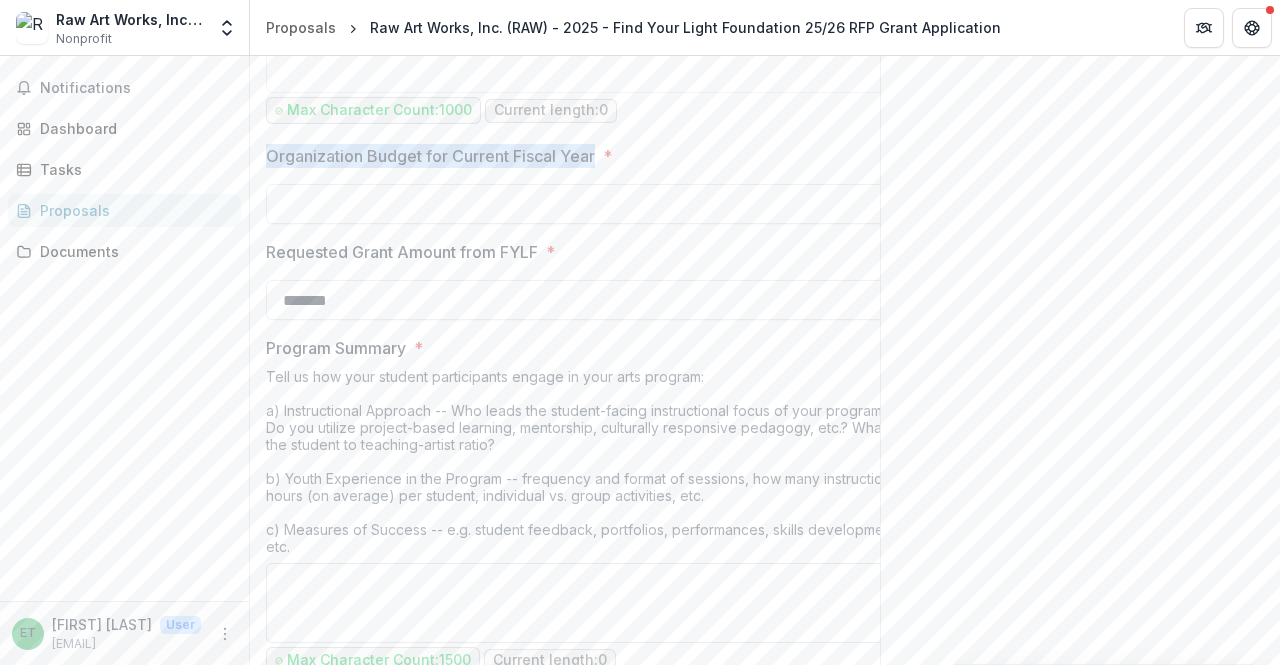 scroll, scrollTop: 1606, scrollLeft: 0, axis: vertical 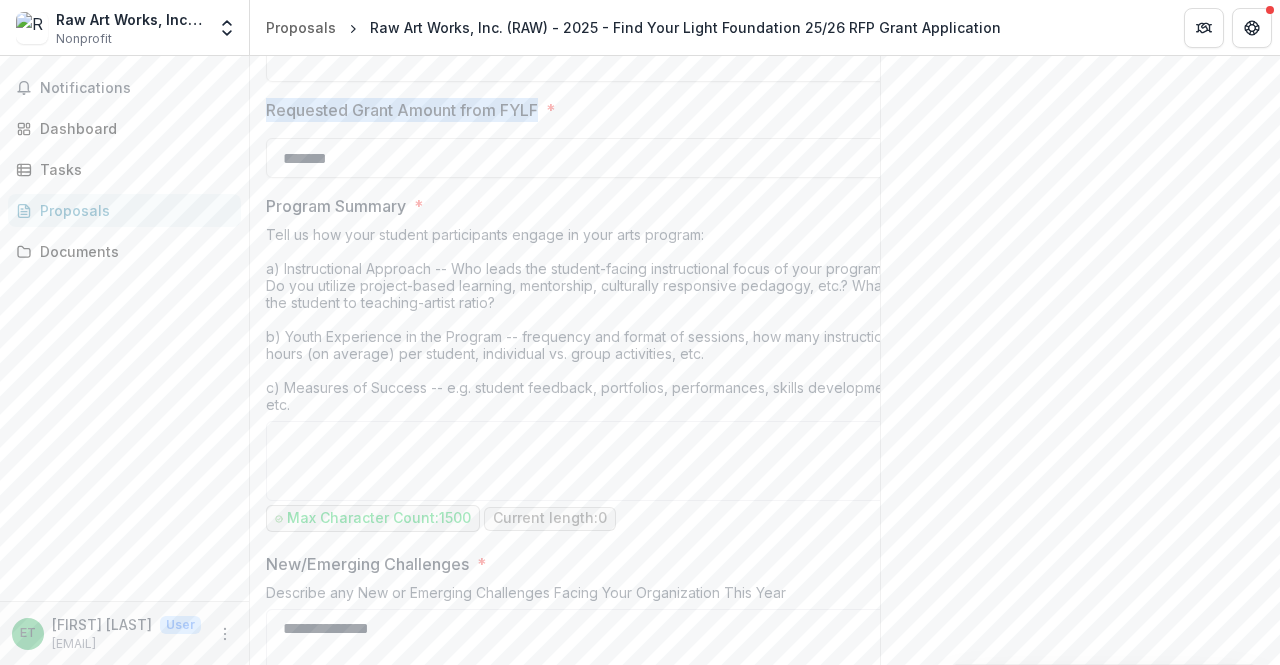 drag, startPoint x: 539, startPoint y: 118, endPoint x: 270, endPoint y: 126, distance: 269.11893 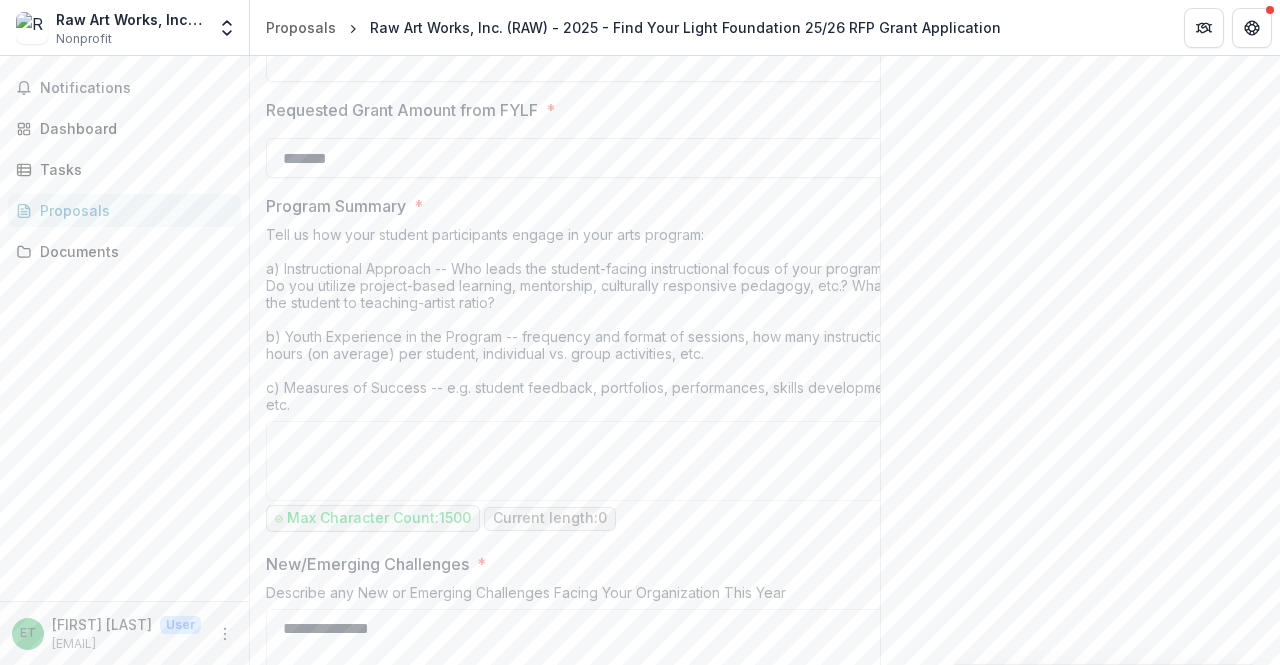 click on "Tell us how your student participants engage in your arts program:
a) Instructional Approach -- Who leads the student-facing instructional focus of your program? Do you utilize project-based learning, mentorship, culturally responsive pedagogy, etc.? What is the student to teaching-artist ratio?
b) Youth Experience in the Program -- frequency and format of sessions, how many instructional hours (on average) per student, individual vs. group activities, etc.
c) Measures of Success -- e.g. student feedback, portfolios, performances, skills development, etc." at bounding box center (586, 323) 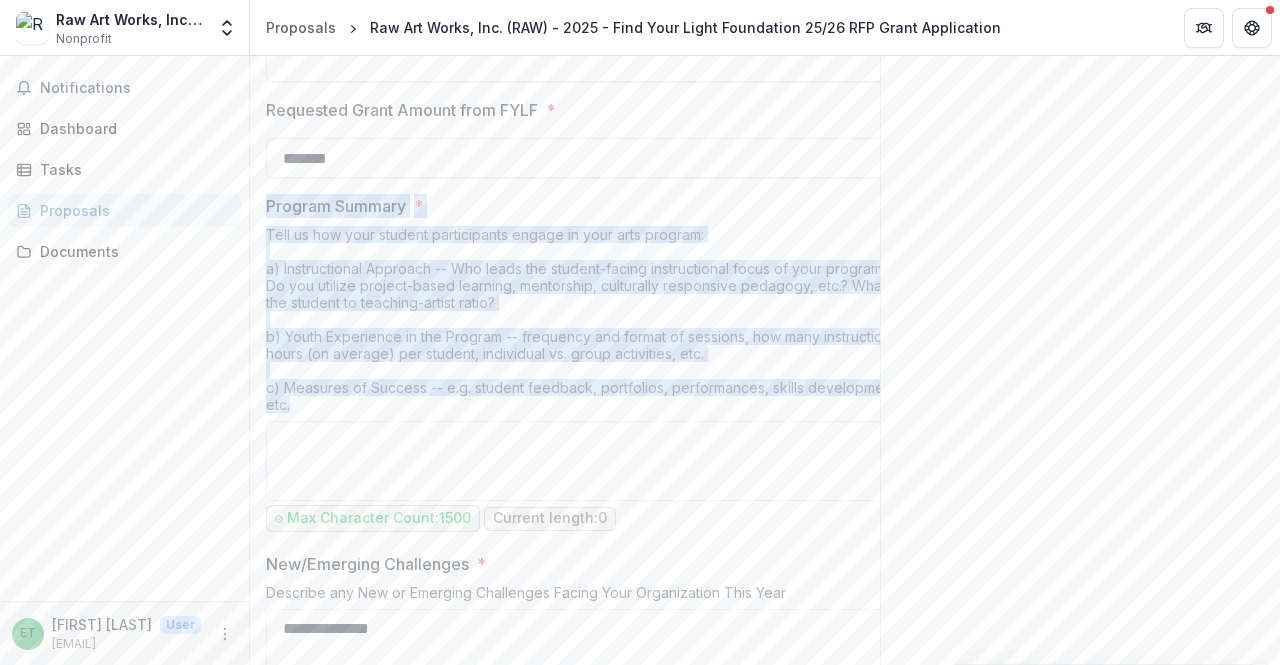 drag, startPoint x: 338, startPoint y: 421, endPoint x: 265, endPoint y: 225, distance: 209.15306 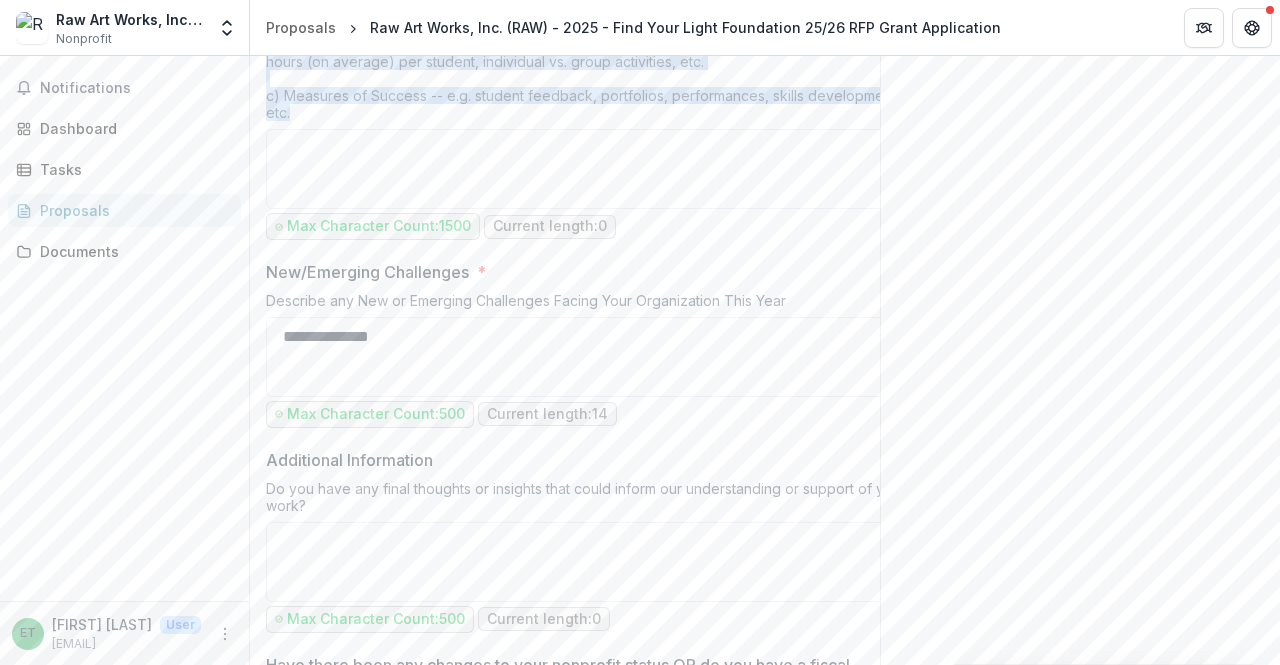 scroll, scrollTop: 1906, scrollLeft: 0, axis: vertical 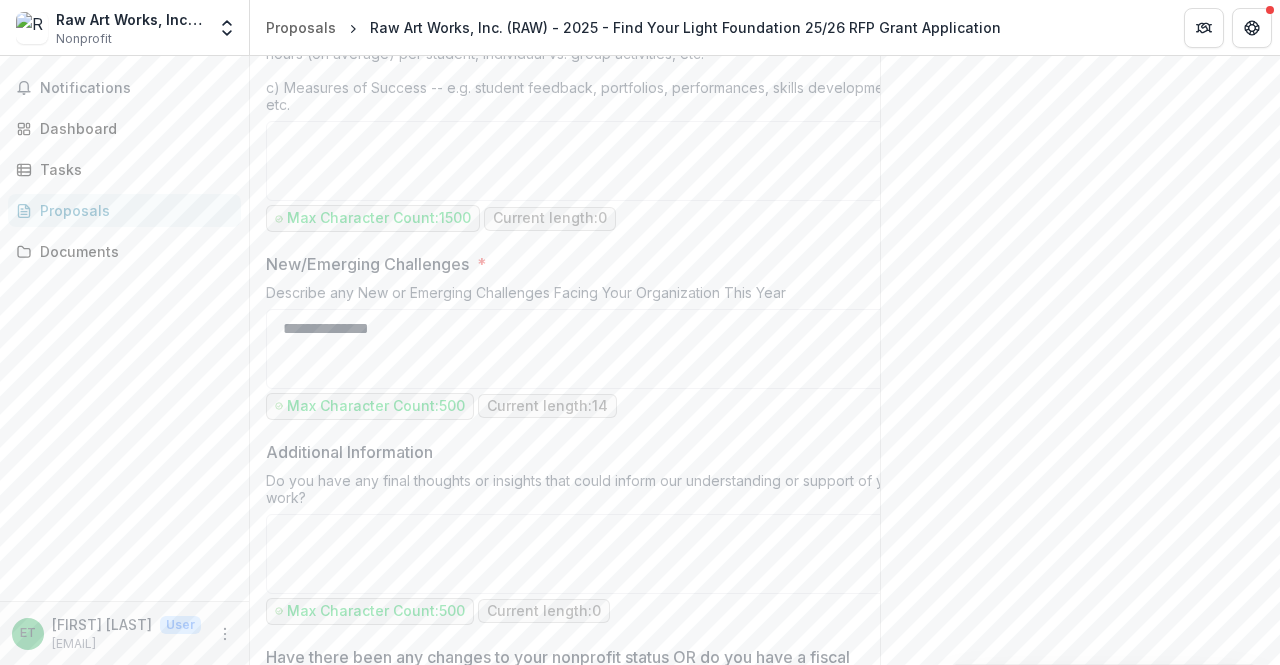 click on "Send comments or questions to Find Your Light in the box below. Find Your Light will be notified via email of your comment. ET [FIRST] [LAST] Add Comment Comments 0 No comments yet No comments for this proposal" at bounding box center [1080, -153] 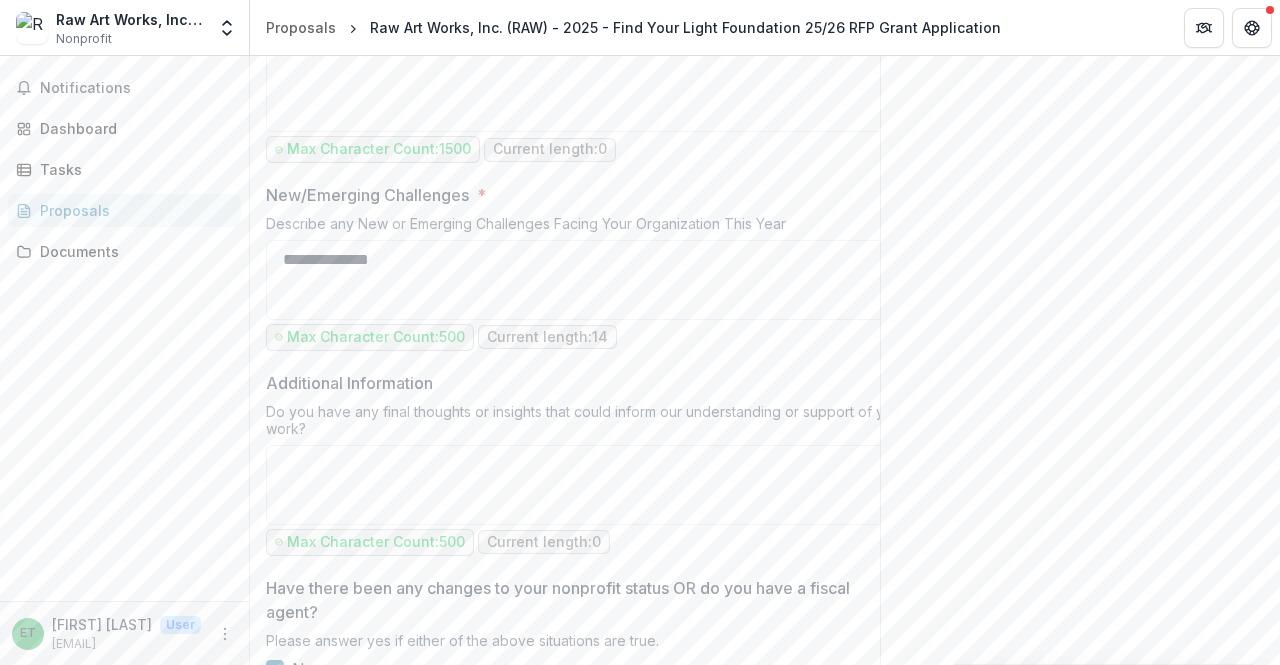 scroll, scrollTop: 2006, scrollLeft: 0, axis: vertical 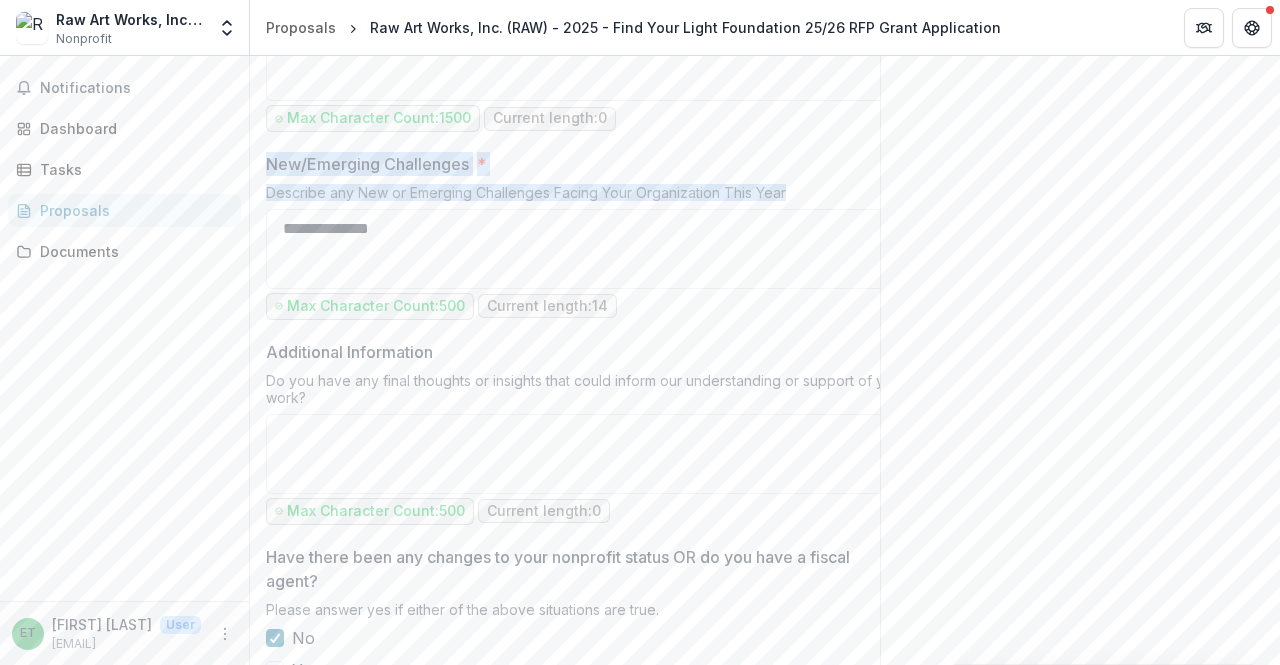 drag, startPoint x: 798, startPoint y: 195, endPoint x: 263, endPoint y: 179, distance: 535.2392 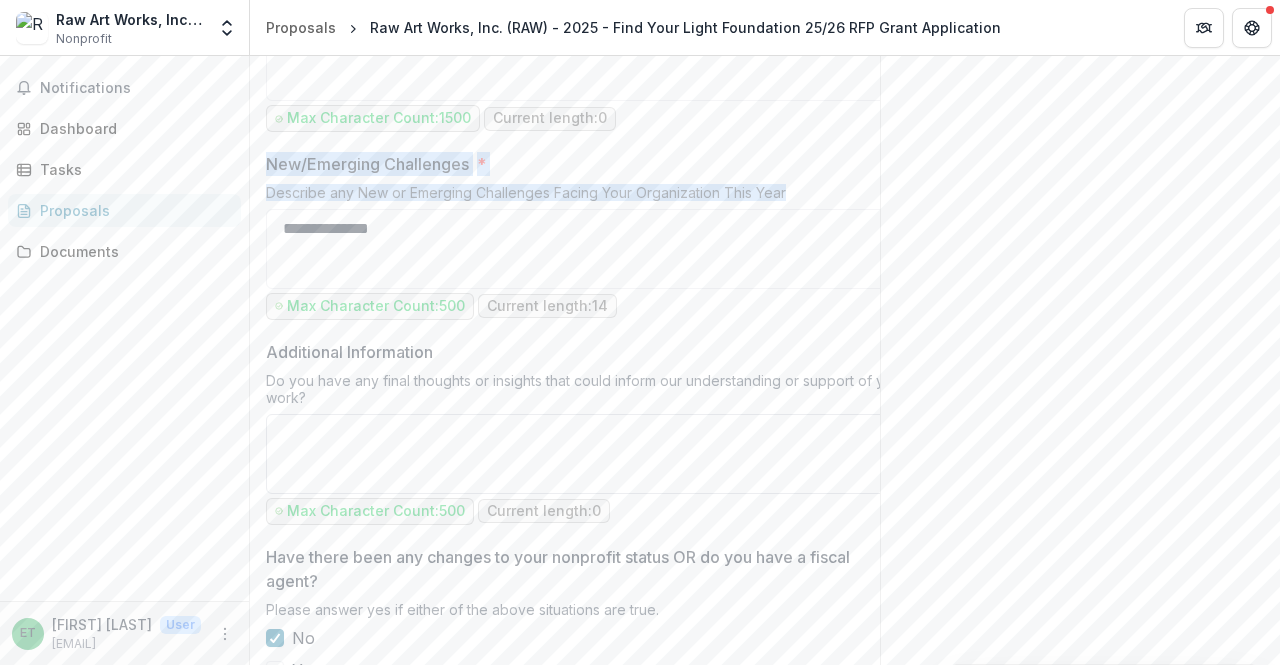 copy on "New/Emerging Challenges * Describe any New or Emerging Challenges Facing Your Organization This Year" 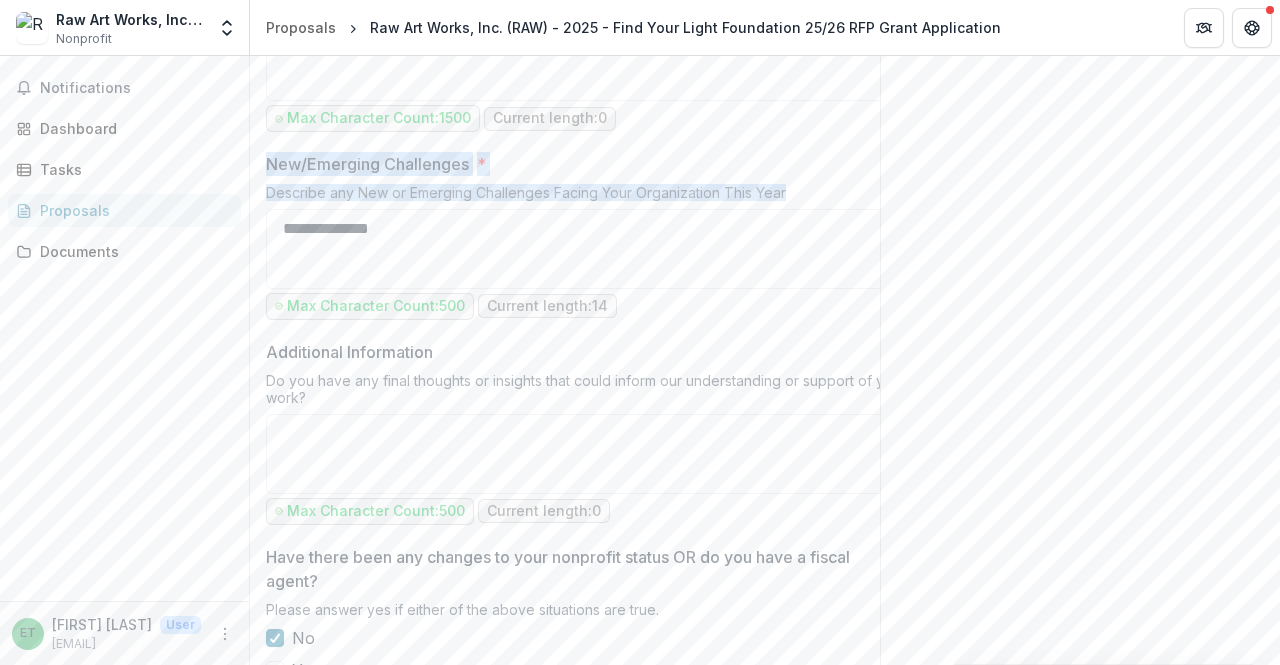 scroll, scrollTop: 2206, scrollLeft: 0, axis: vertical 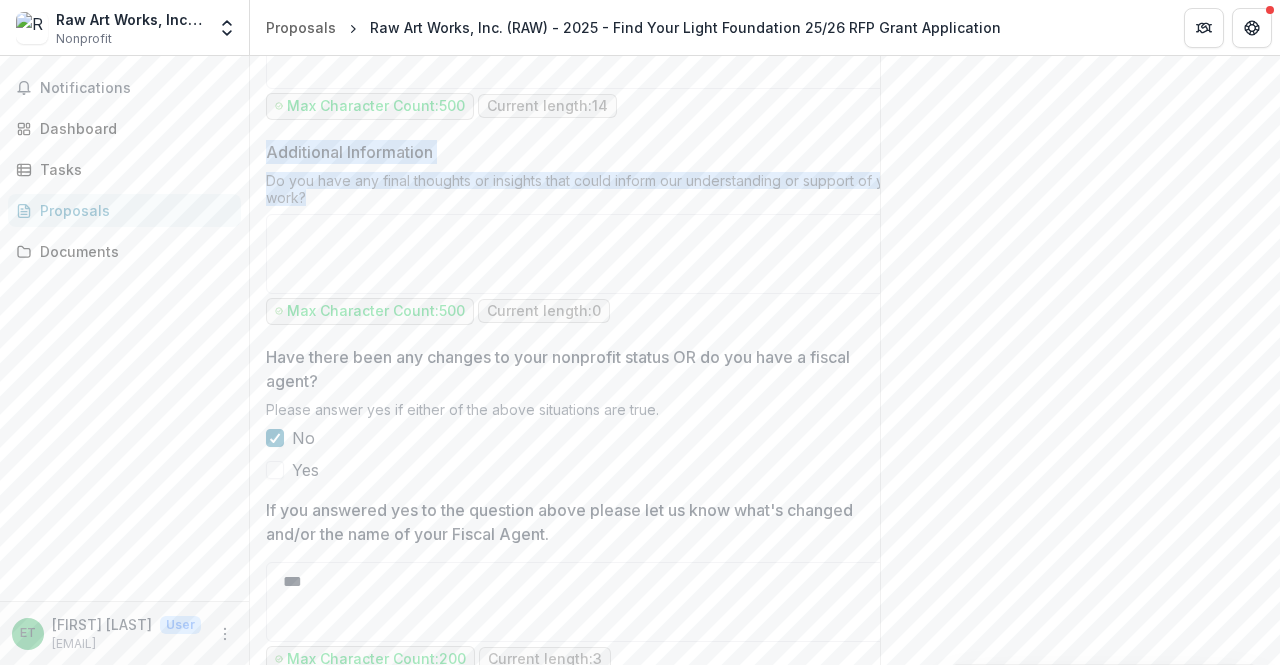 drag, startPoint x: 347, startPoint y: 207, endPoint x: 263, endPoint y: 163, distance: 94.82616 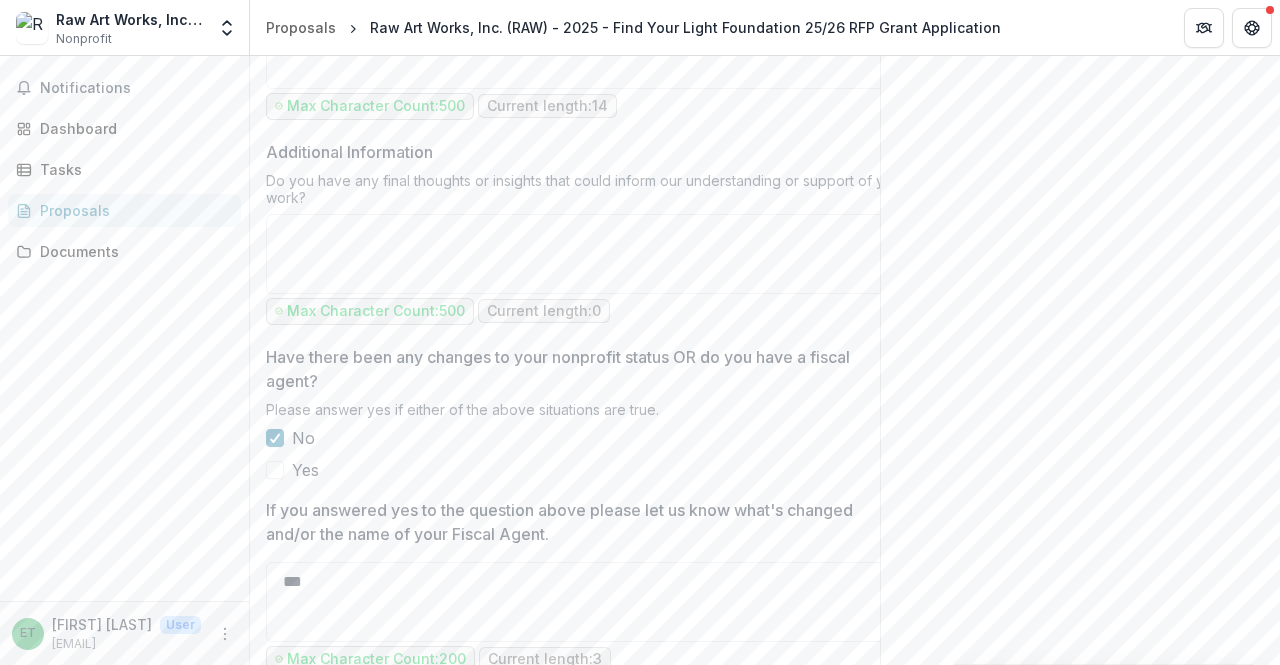 click on "Have there been any changes to your nonprofit status OR do you have a fiscal agent? * Please answer yes if either of the above situations are true. No Yes" at bounding box center (586, 413) 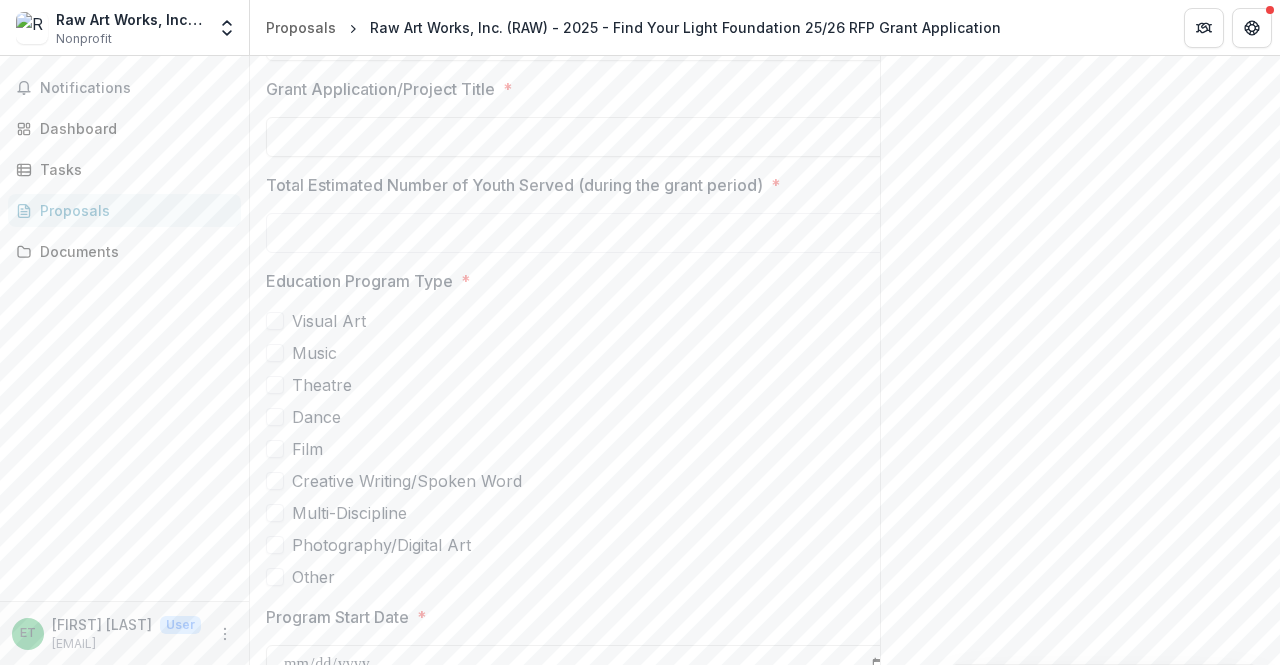 scroll, scrollTop: 0, scrollLeft: 0, axis: both 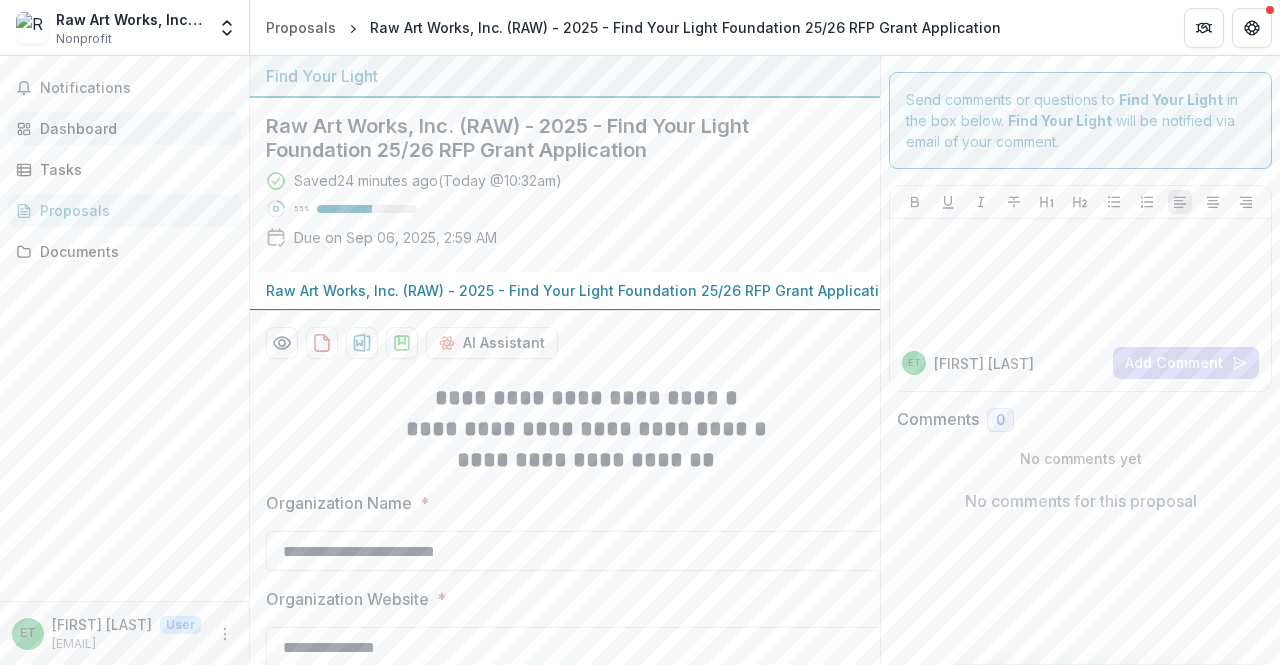 click on "Dashboard" at bounding box center (132, 128) 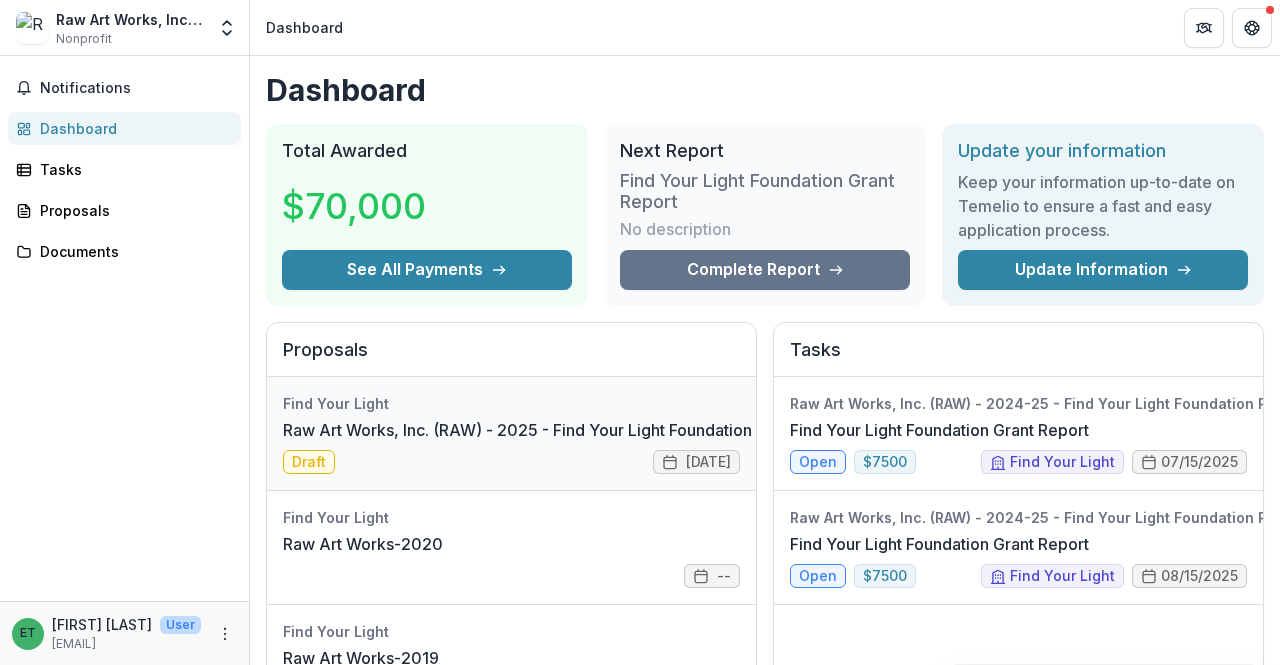 click on "Raw Art Works, Inc. (RAW) - 2025 - Find Your Light Foundation 25/26 RFP Grant Application" at bounding box center [626, 430] 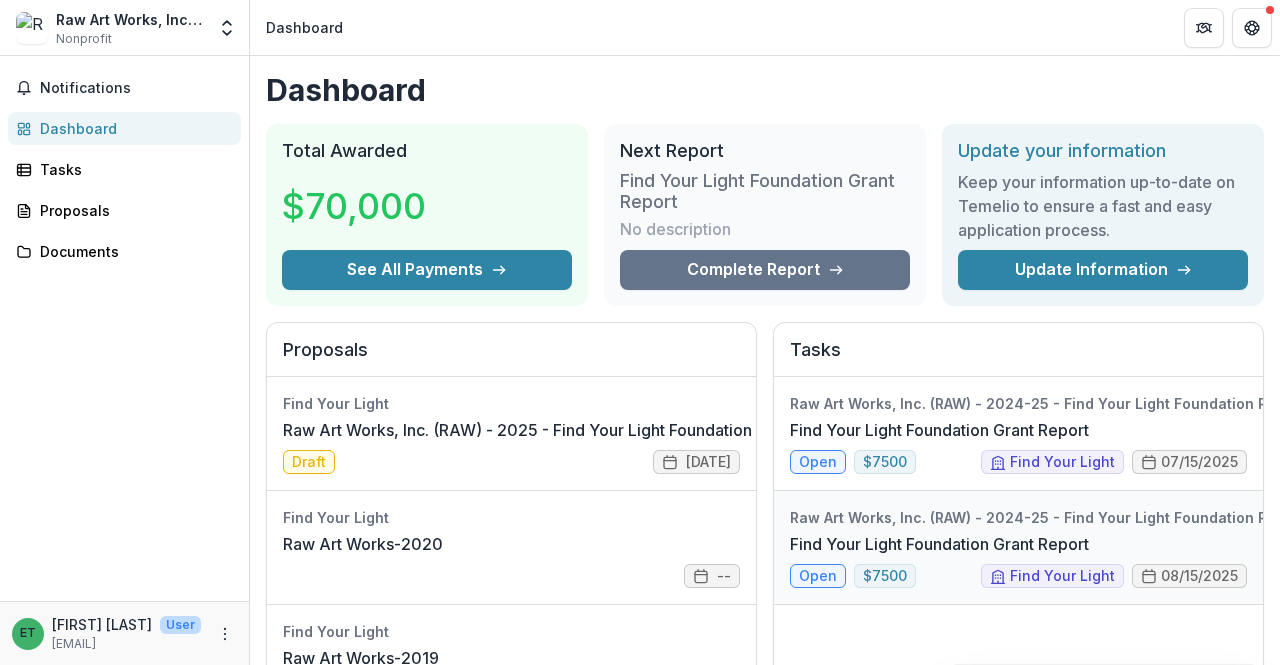 click on "Find Your Light Foundation Grant Report" at bounding box center (939, 544) 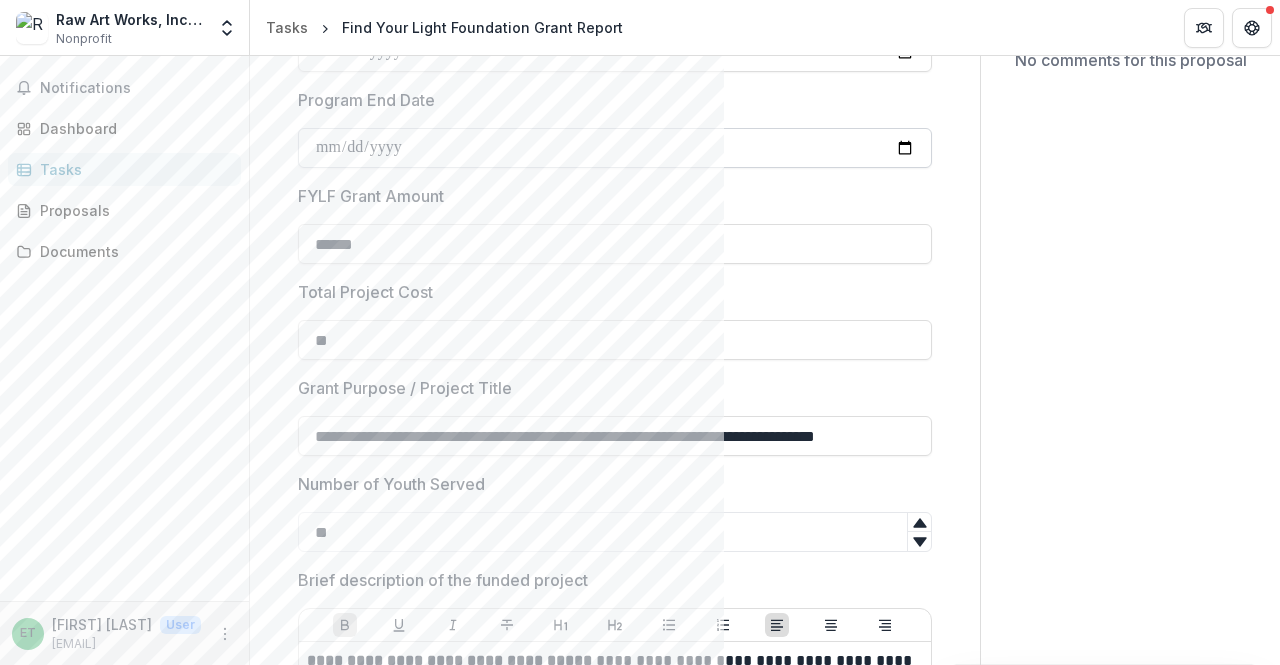 scroll, scrollTop: 400, scrollLeft: 0, axis: vertical 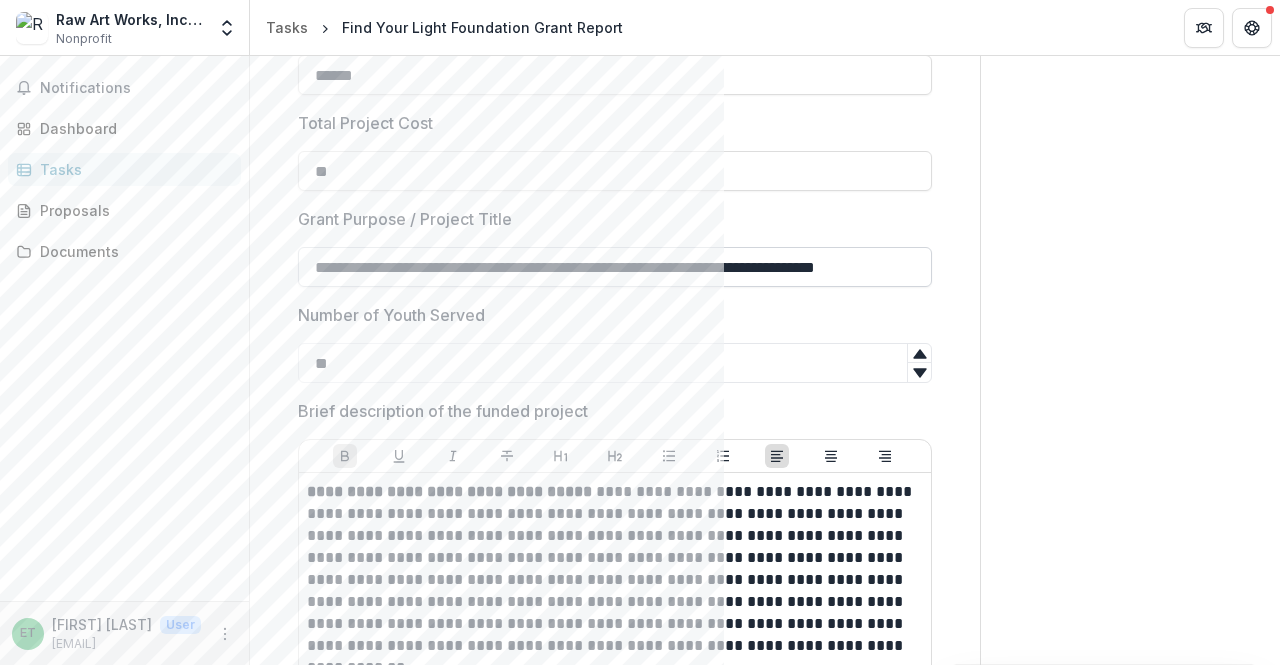 click on "**********" at bounding box center [615, 267] 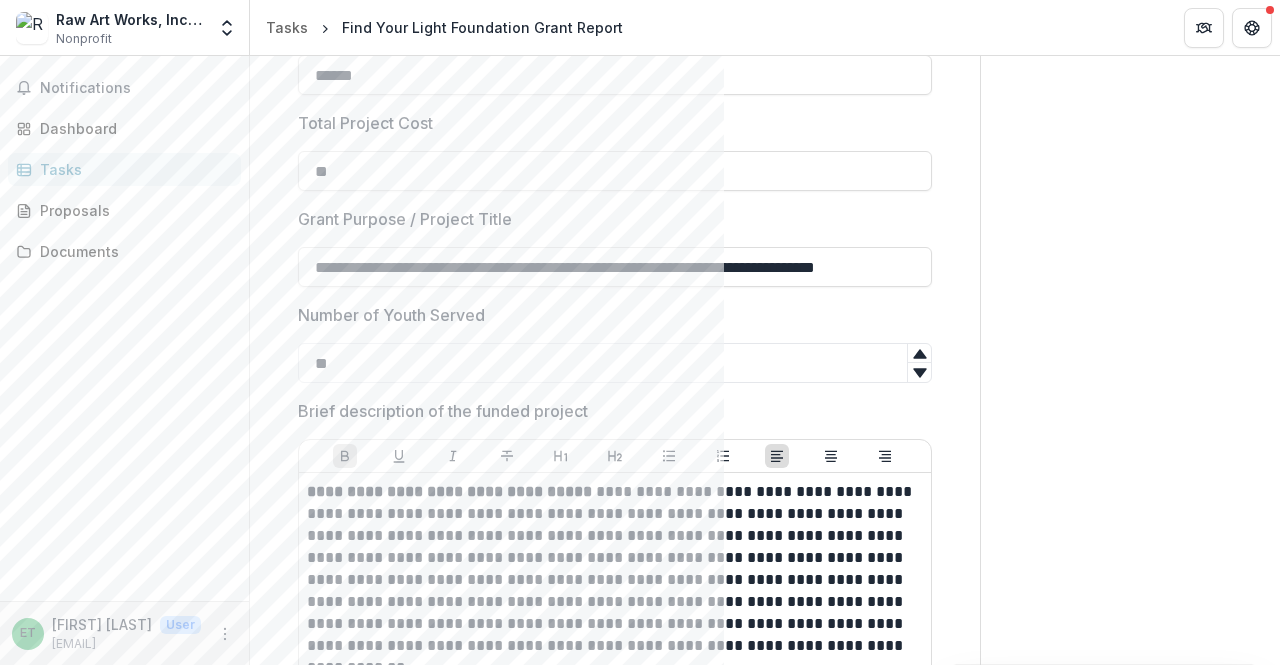 click on "Send comments or questions to Find Your Light in the box below. Find Your Light will be notified via email of your comment. Comments 0 No comments yet No comments for this proposal ET [FIRST] [LAST] Add Comment" at bounding box center (1130, 2023) 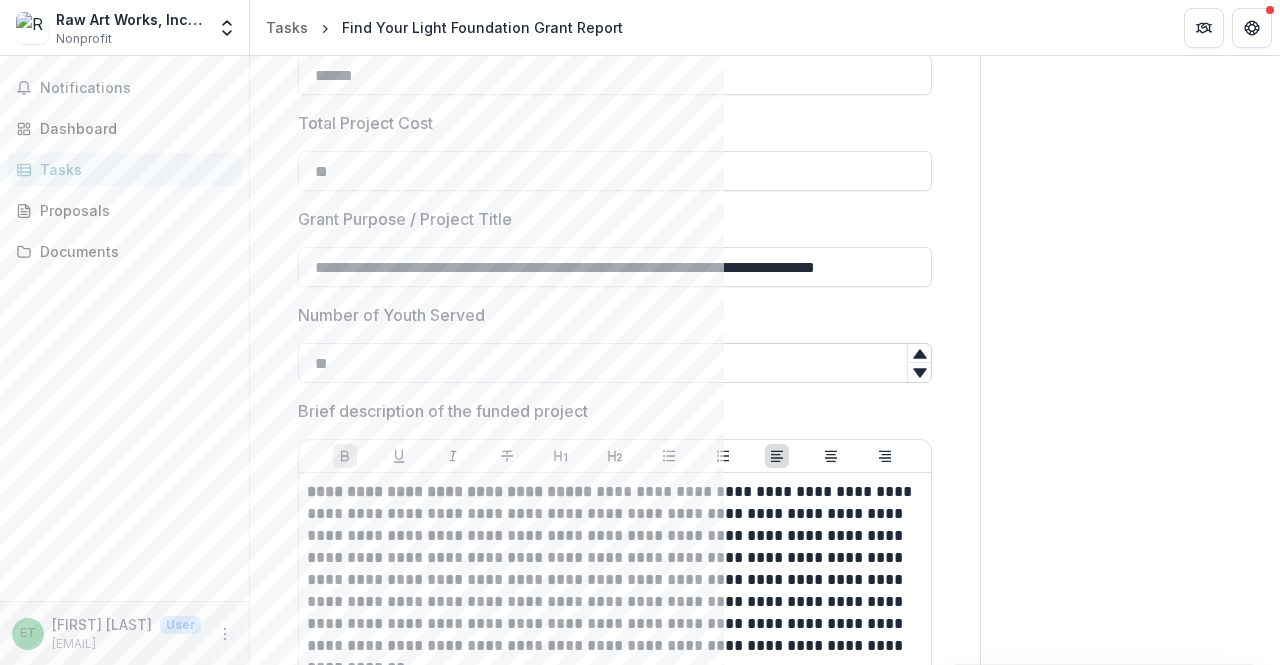 click on "**" at bounding box center [615, 363] 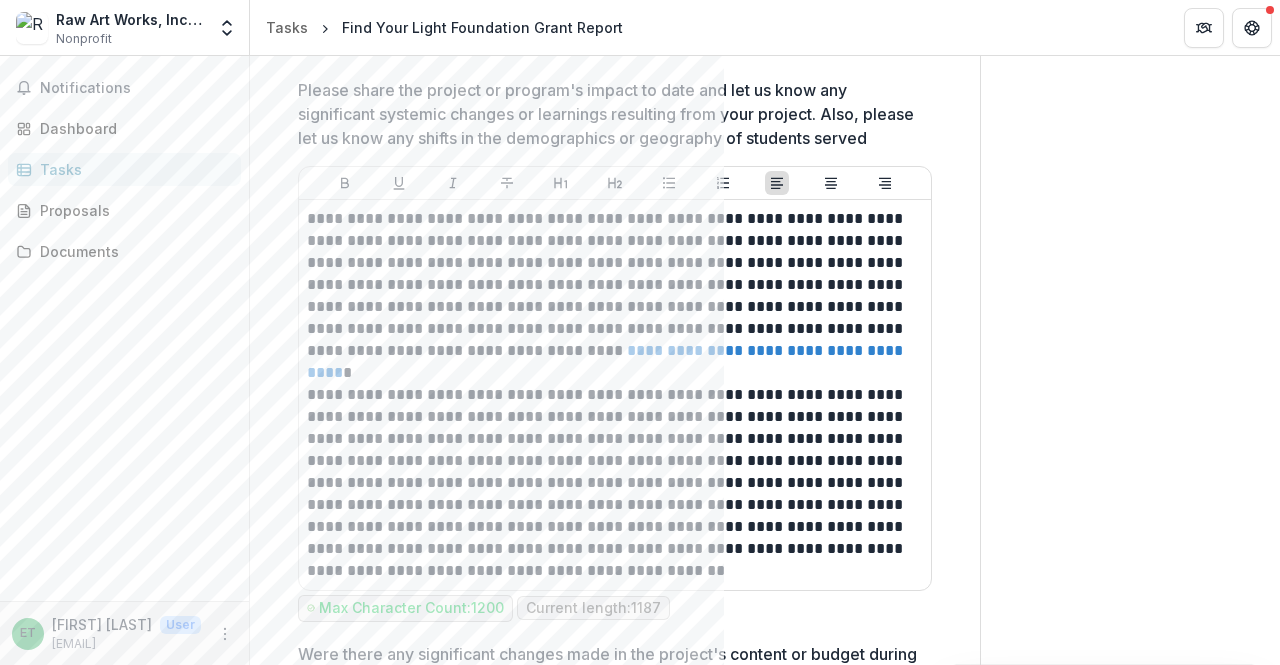 scroll, scrollTop: 1100, scrollLeft: 0, axis: vertical 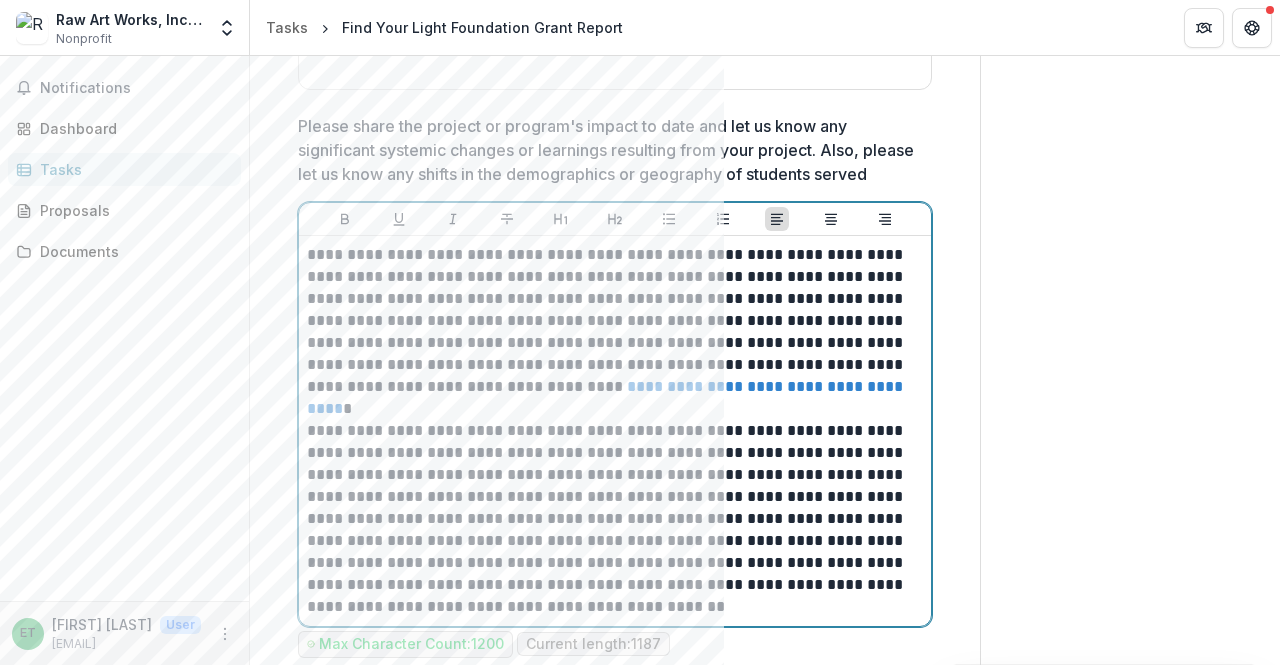 click on "**********" at bounding box center [612, 321] 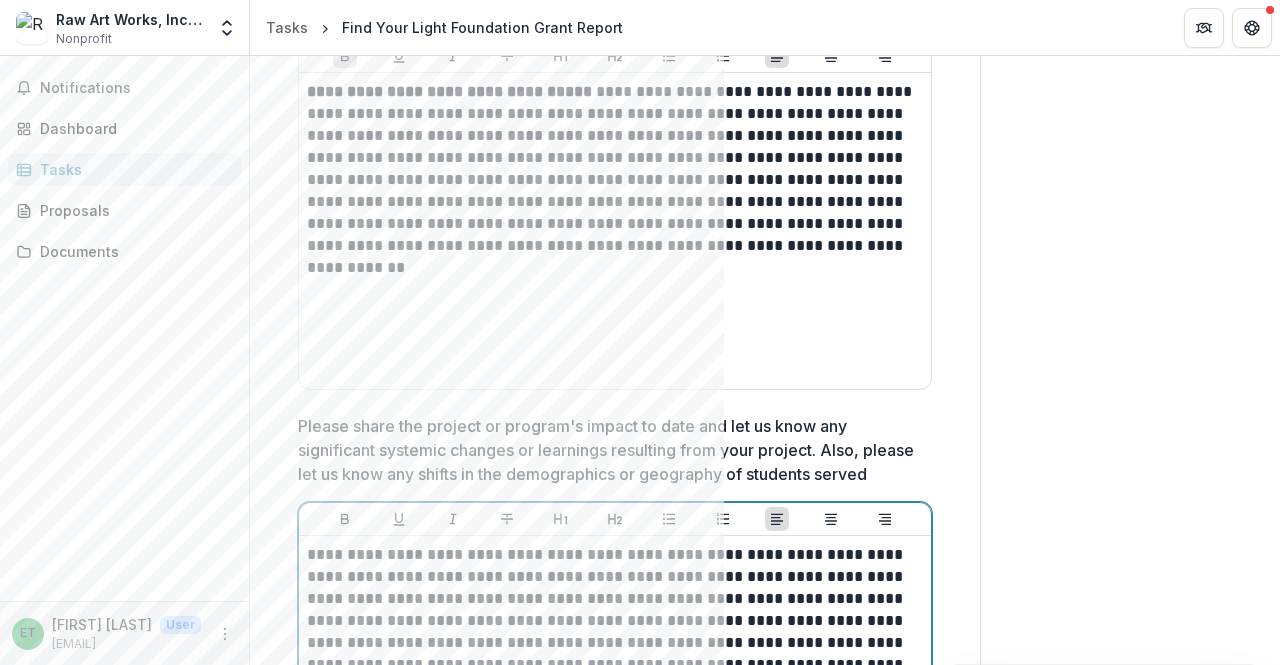 scroll, scrollTop: 700, scrollLeft: 0, axis: vertical 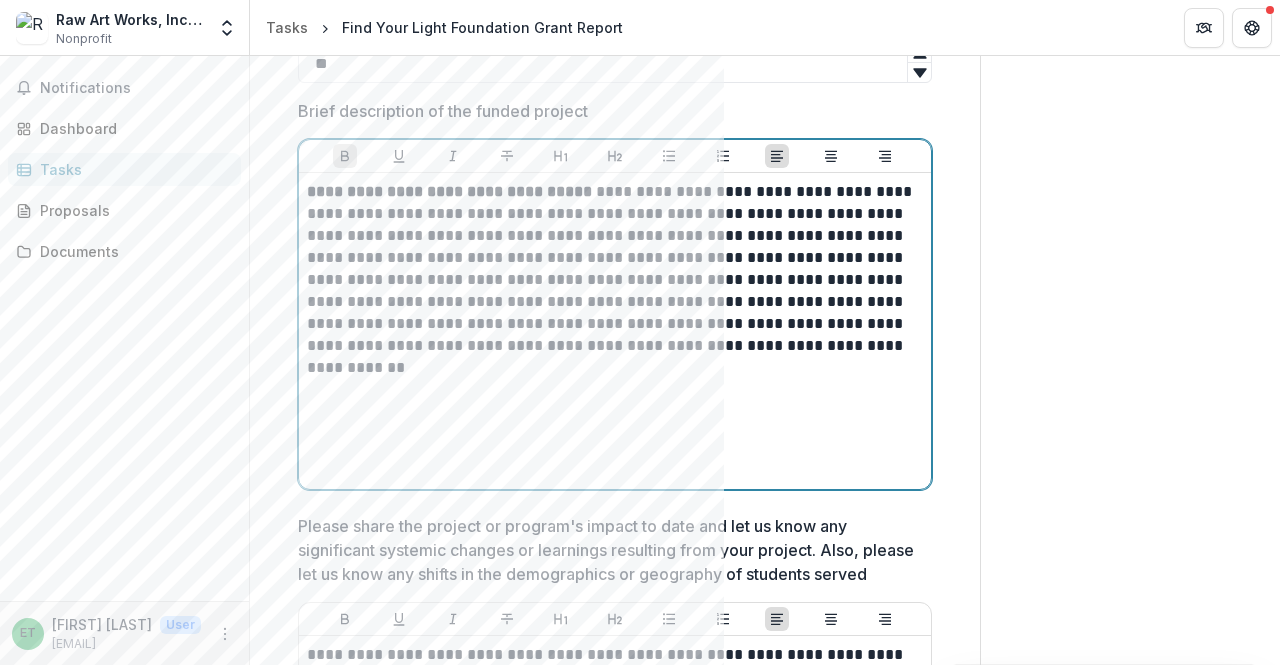 click on "**********" at bounding box center (615, 331) 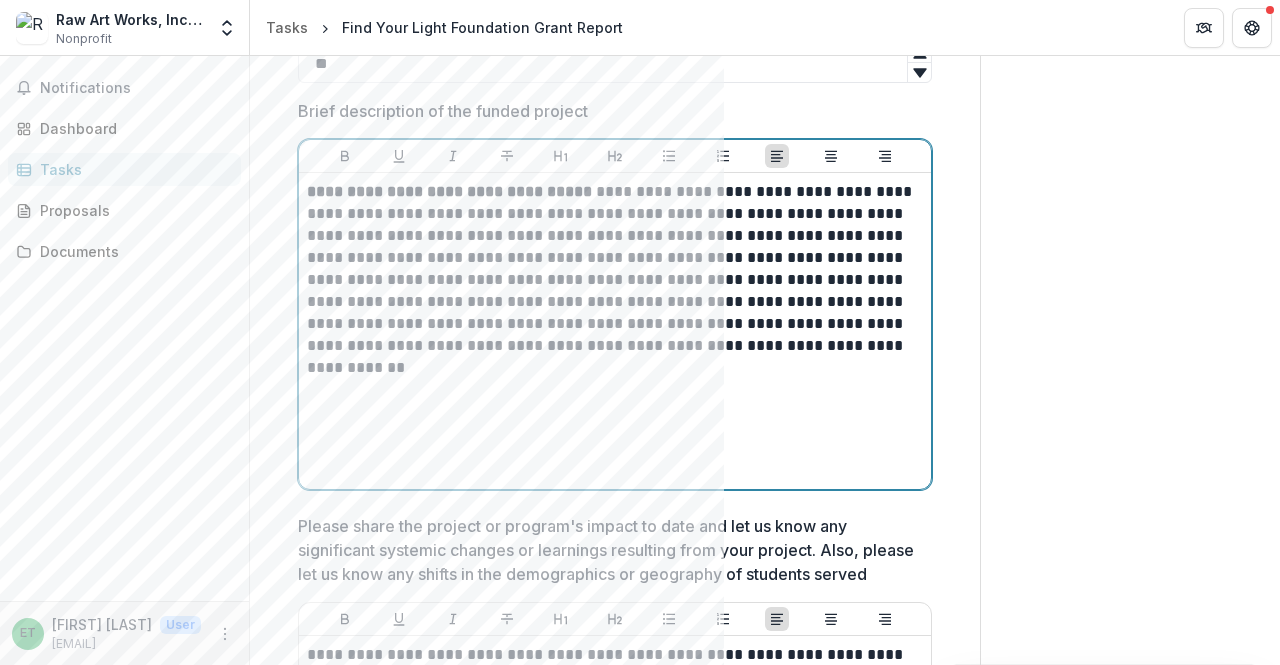 click on "**********" at bounding box center [612, 280] 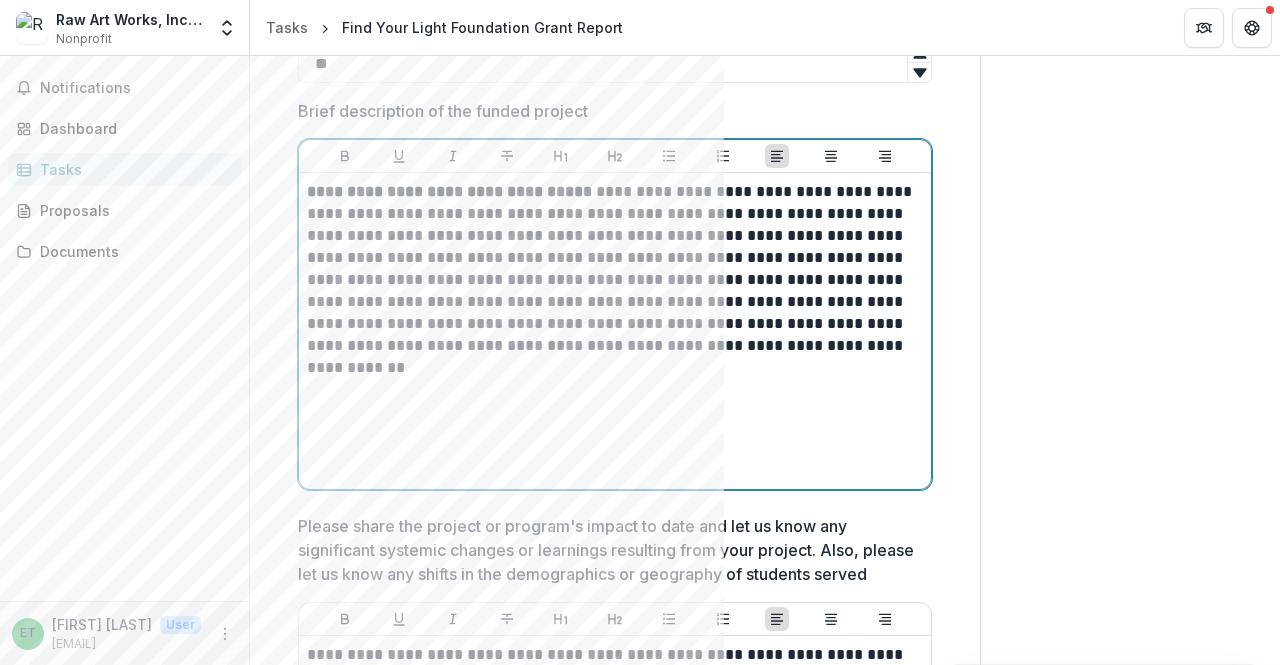 type 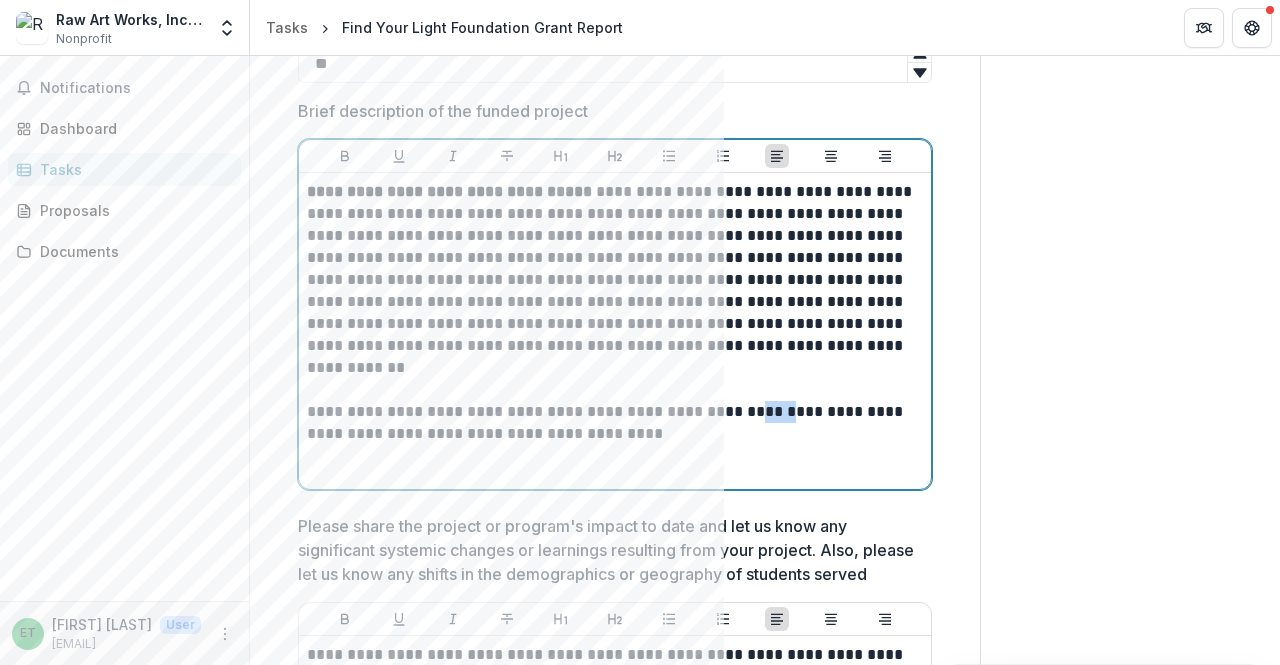 drag, startPoint x: 764, startPoint y: 412, endPoint x: 736, endPoint y: 407, distance: 28.442924 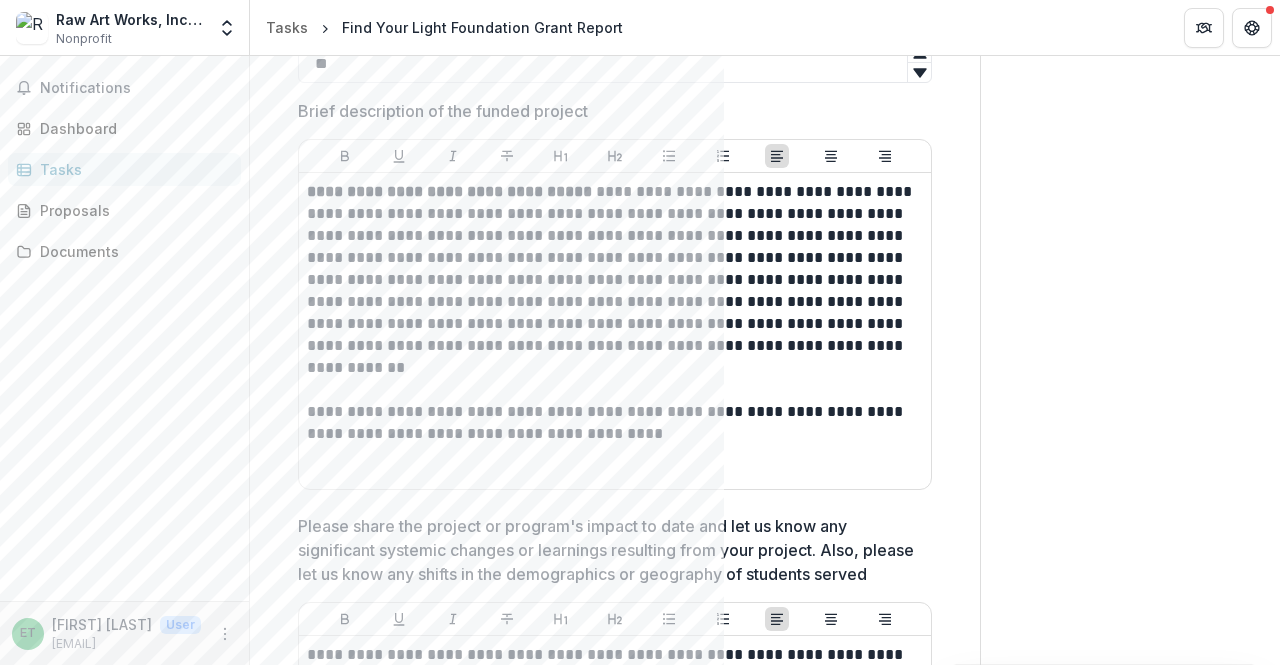 click on "Send comments or questions to Find Your Light in the box below. Find Your Light will be notified via email of your comment. Comments 0 No comments yet No comments for this proposal ET [FIRST] [LAST] Add Comment" at bounding box center (1130, 1723) 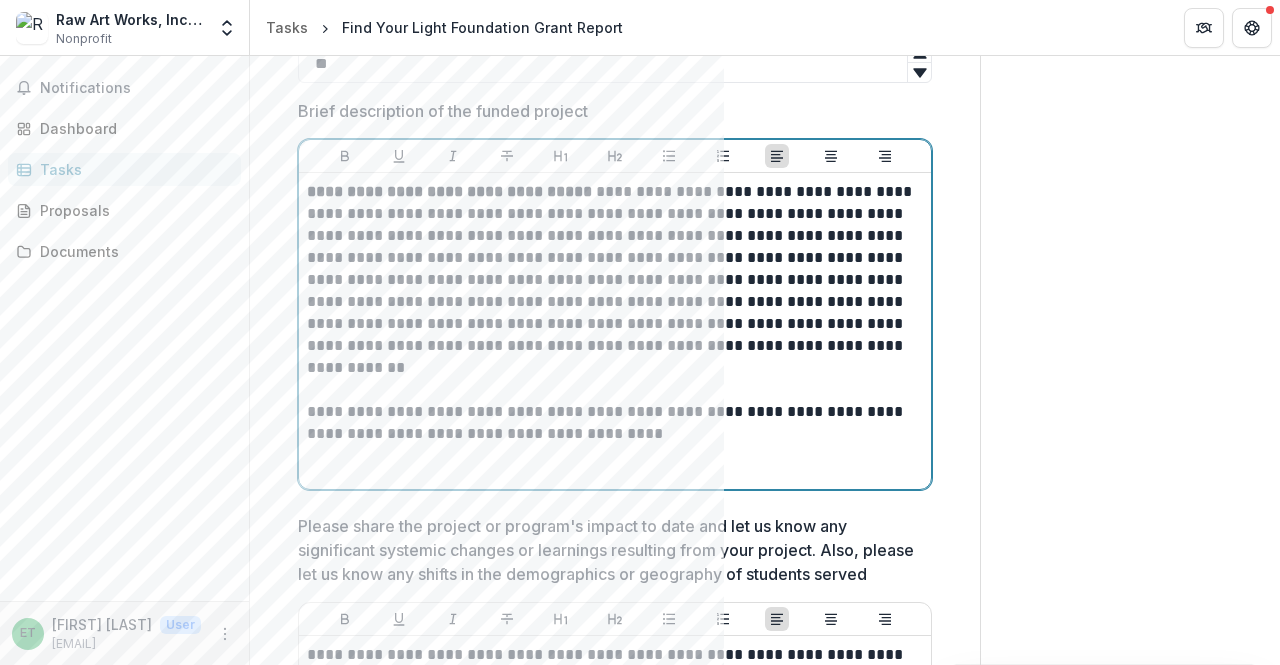 click on "**********" at bounding box center [612, 423] 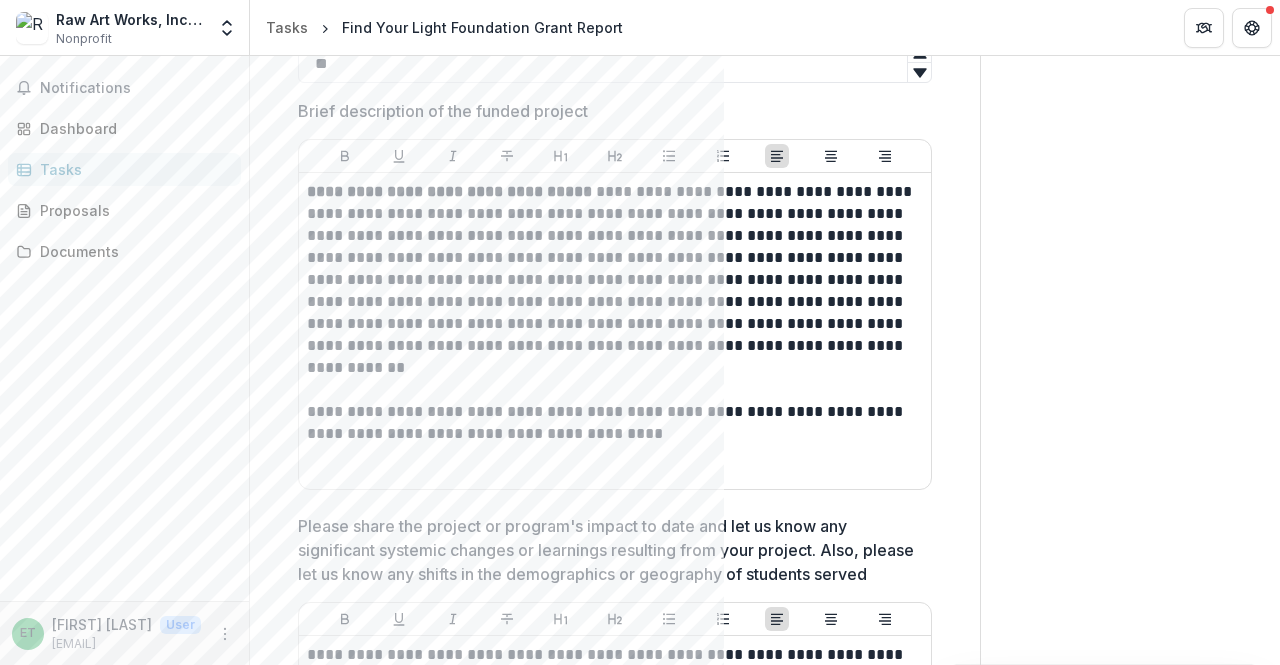 click on "Send comments or questions to Find Your Light in the box below. Find Your Light will be notified via email of your comment. Comments 0 No comments yet No comments for this proposal ET [FIRST] [LAST] Add Comment" at bounding box center [1130, 1723] 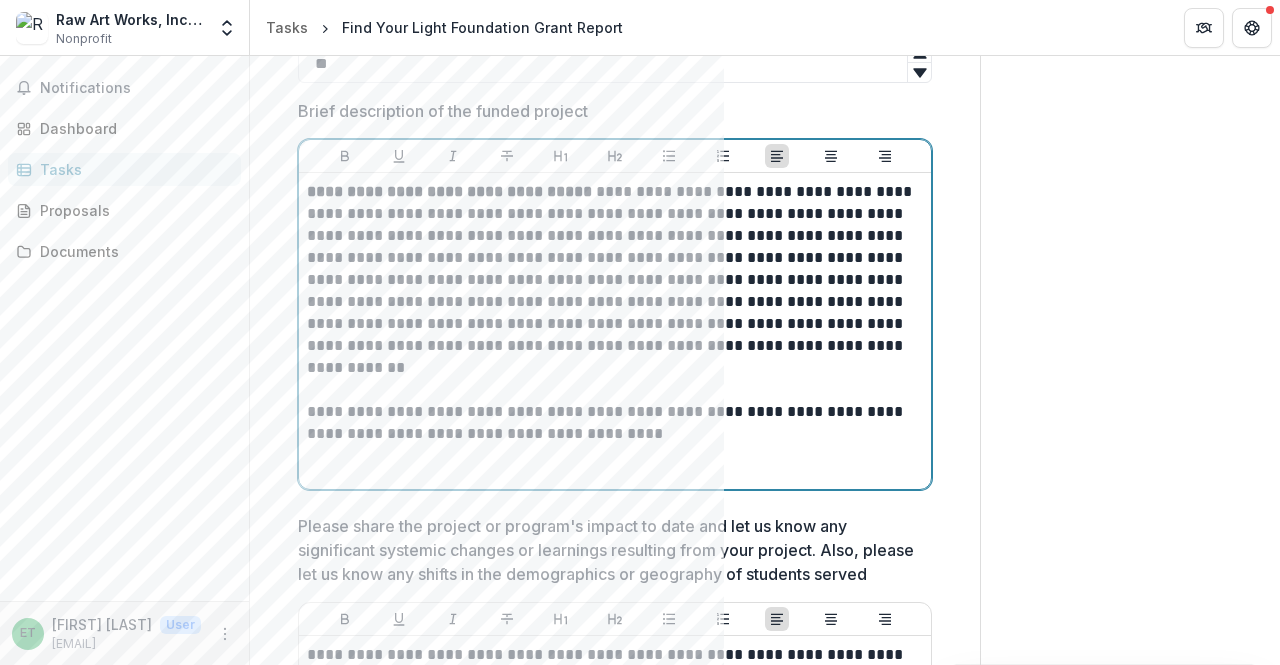 click on "**********" at bounding box center (612, 423) 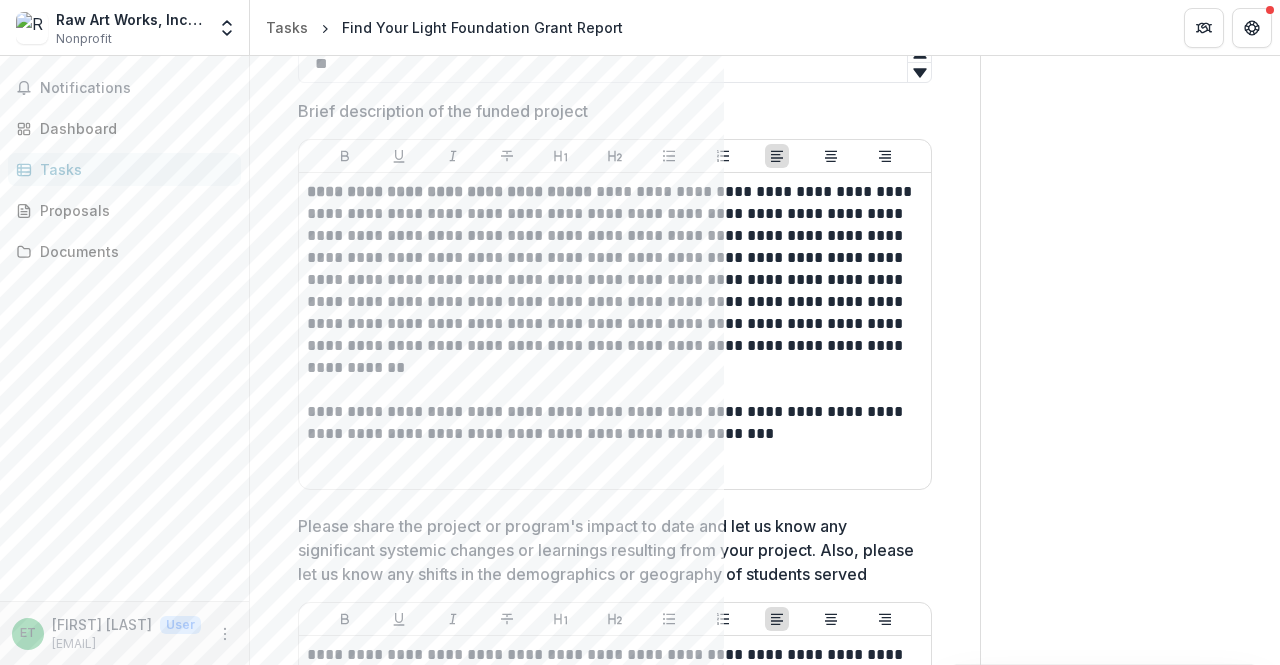 click on "Send comments or questions to Find Your Light in the box below. Find Your Light will be notified via email of your comment. Comments 0 No comments yet No comments for this proposal ET [FIRST] [LAST] Add Comment" at bounding box center (1130, 1723) 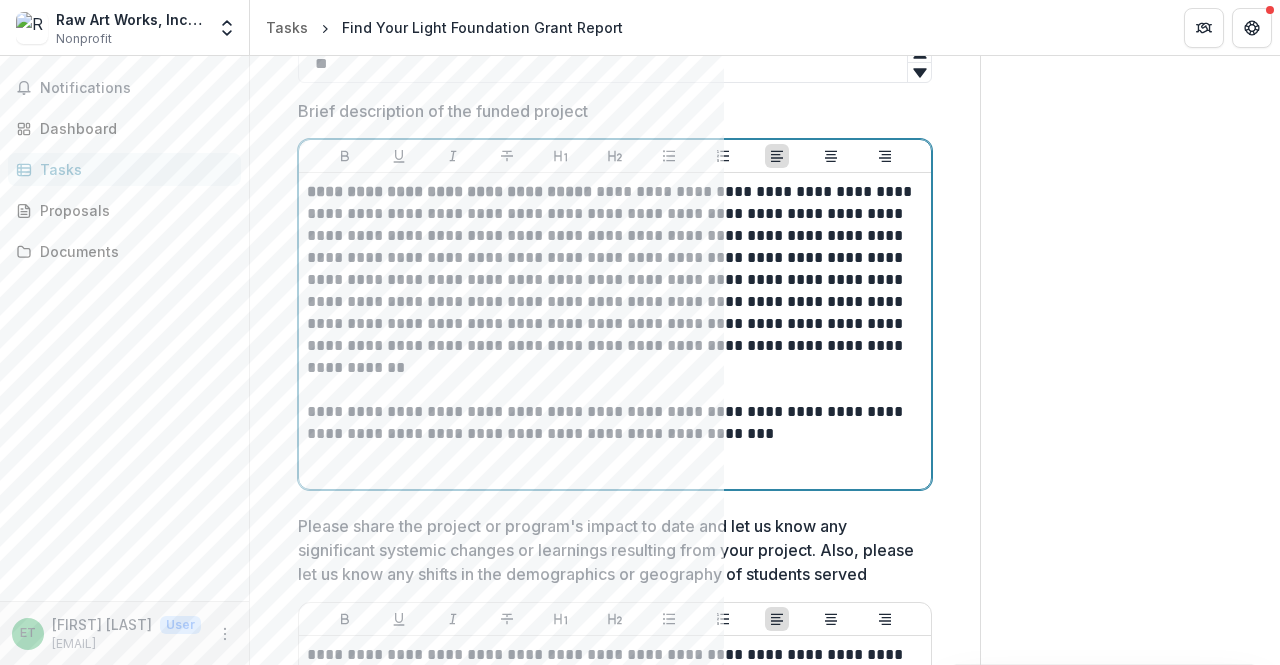 drag, startPoint x: 759, startPoint y: 409, endPoint x: 728, endPoint y: 411, distance: 31.06445 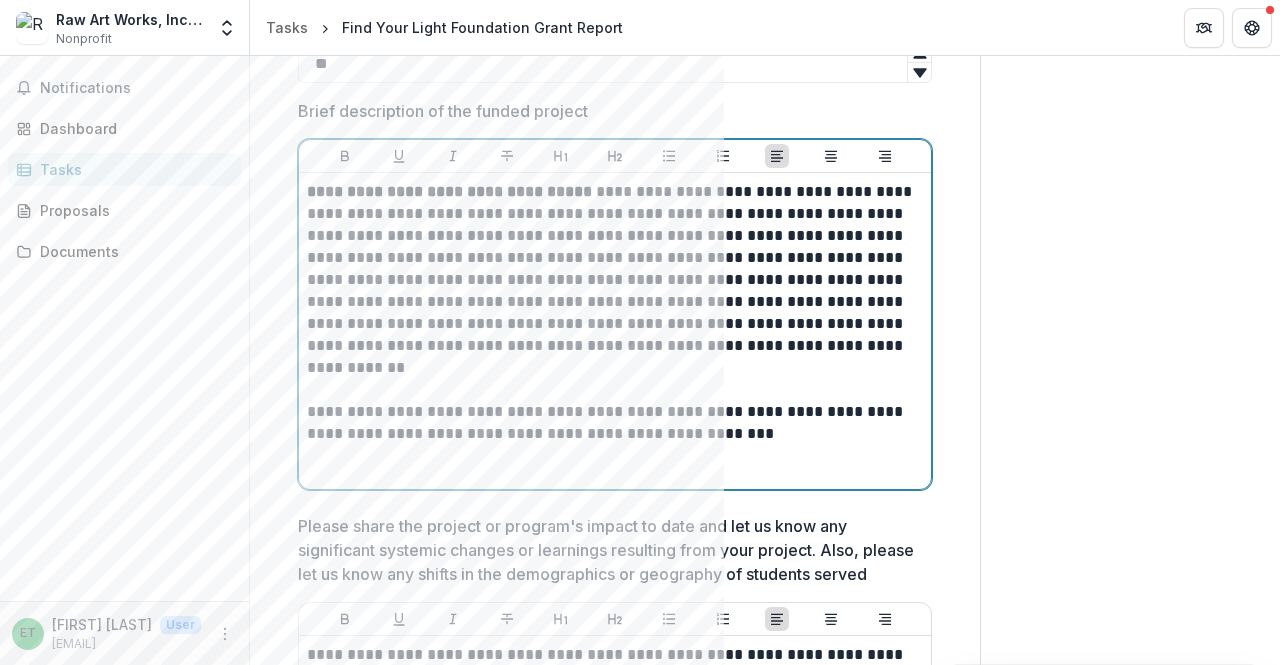 click on "**********" at bounding box center (612, 423) 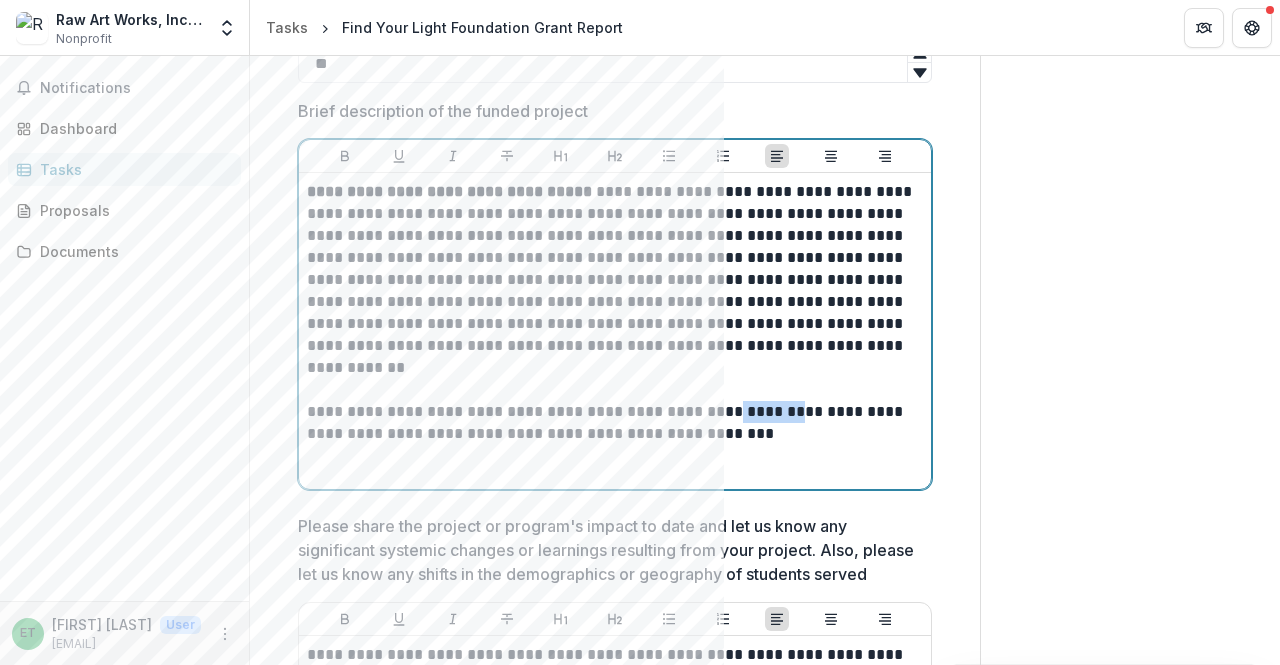 drag, startPoint x: 774, startPoint y: 411, endPoint x: 724, endPoint y: 417, distance: 50.358715 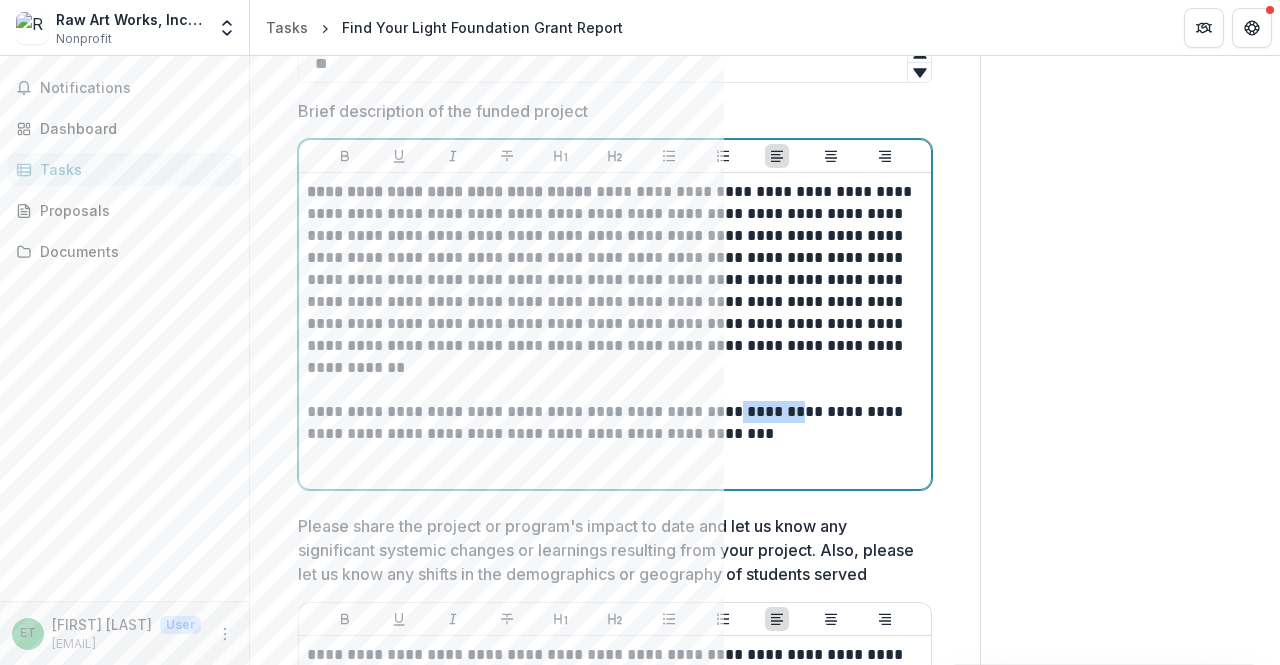 click on "**********" at bounding box center [612, 423] 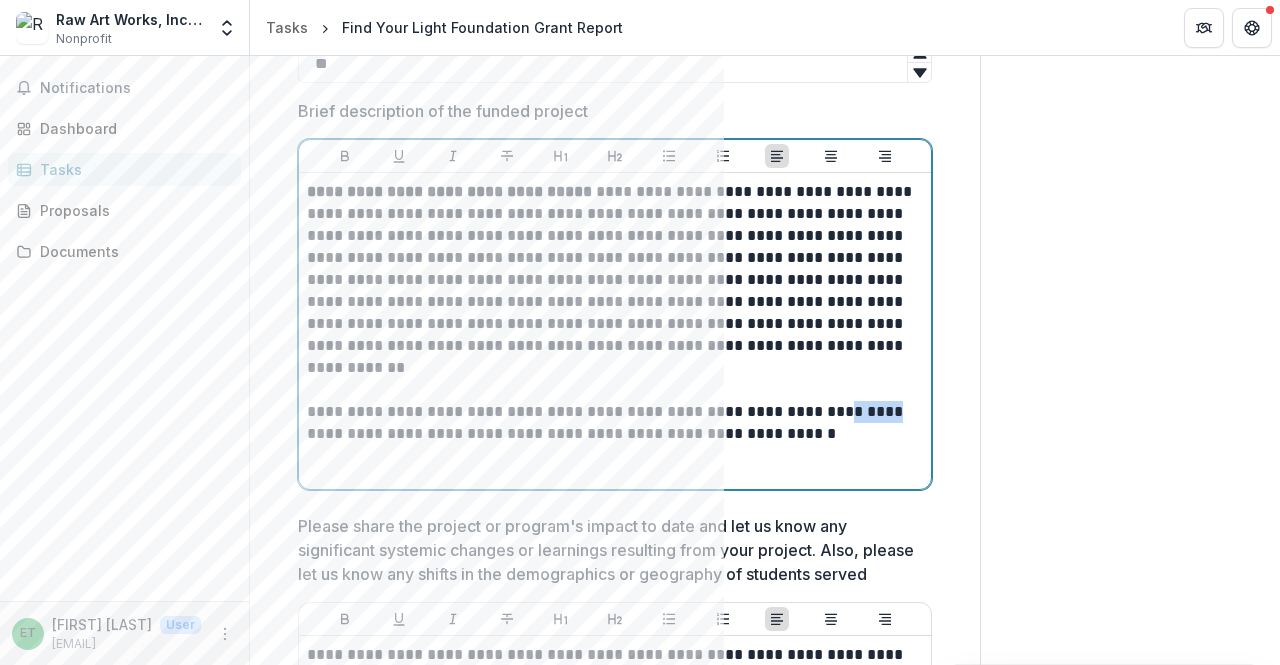 drag, startPoint x: 868, startPoint y: 409, endPoint x: 834, endPoint y: 411, distance: 34.058773 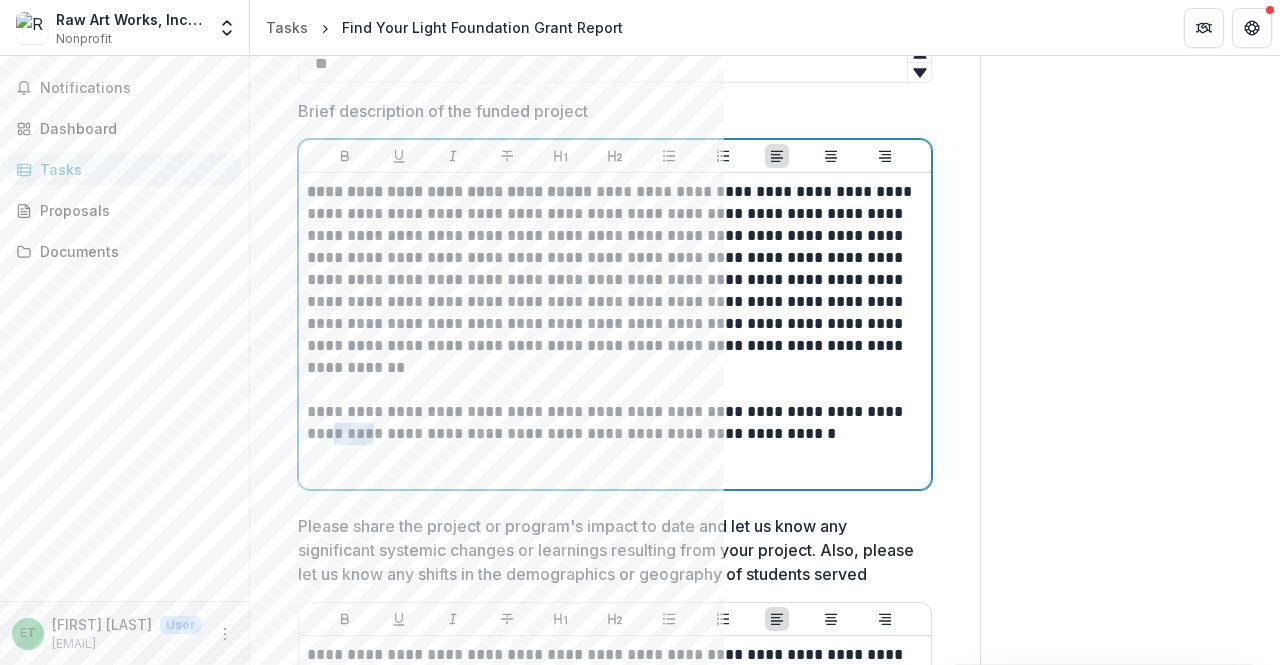 drag, startPoint x: 348, startPoint y: 440, endPoint x: 309, endPoint y: 439, distance: 39.012817 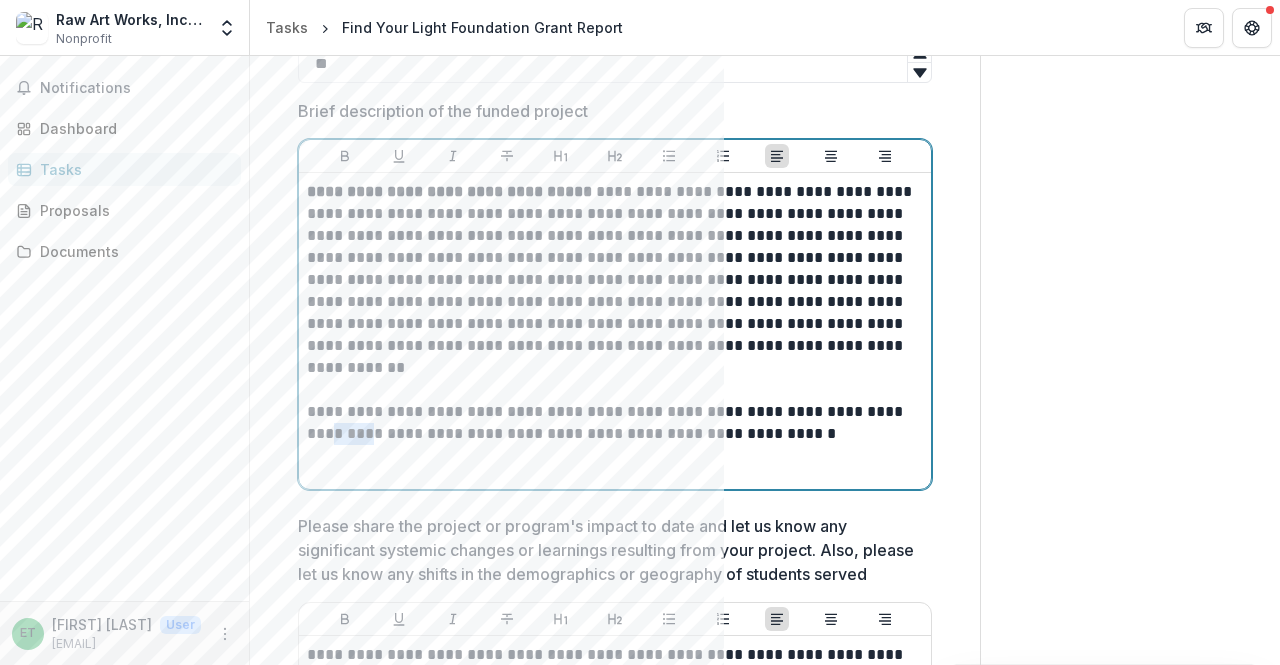 click on "**********" at bounding box center [612, 423] 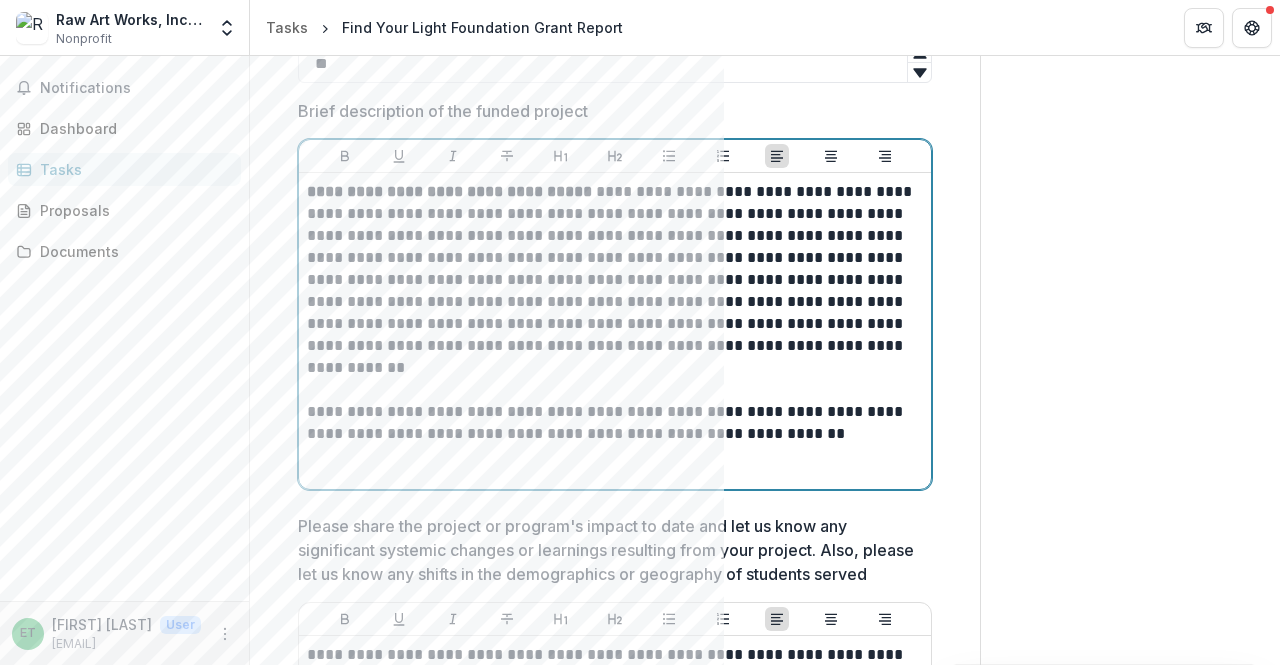 click on "**********" at bounding box center (612, 423) 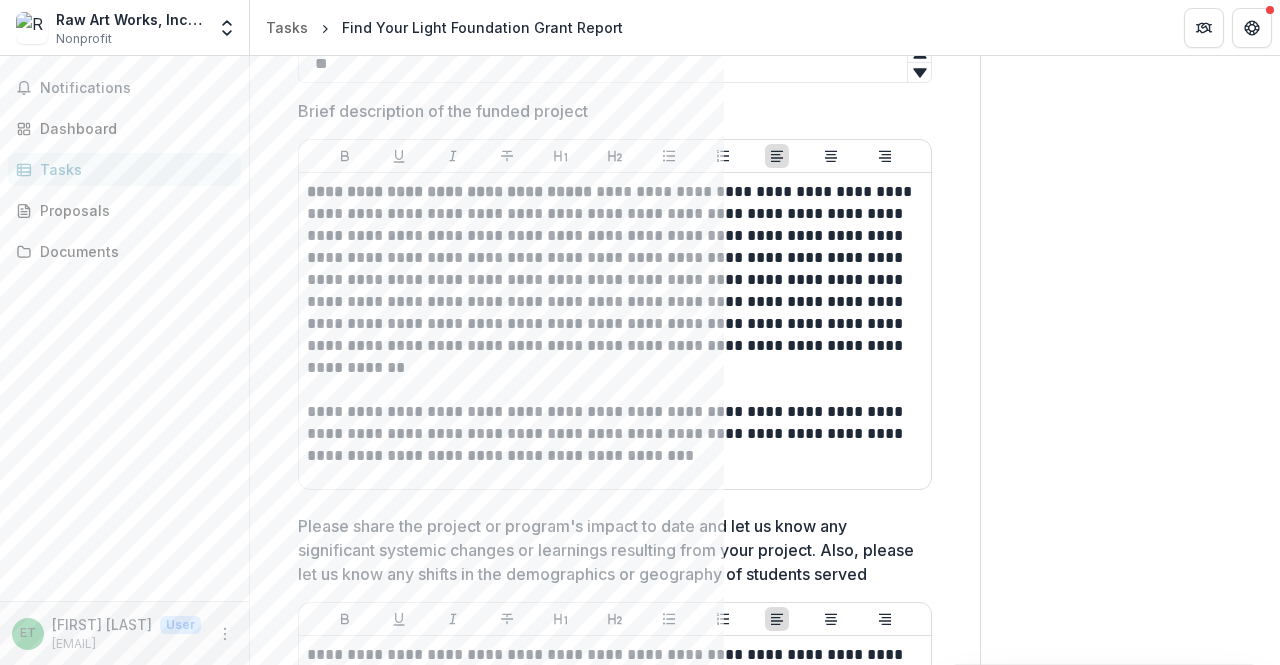 click on "Send comments or questions to Find Your Light in the box below. Find Your Light will be notified via email of your comment. Comments 0 No comments yet No comments for this proposal ET [FIRST] [LAST] Add Comment" at bounding box center [1130, 1723] 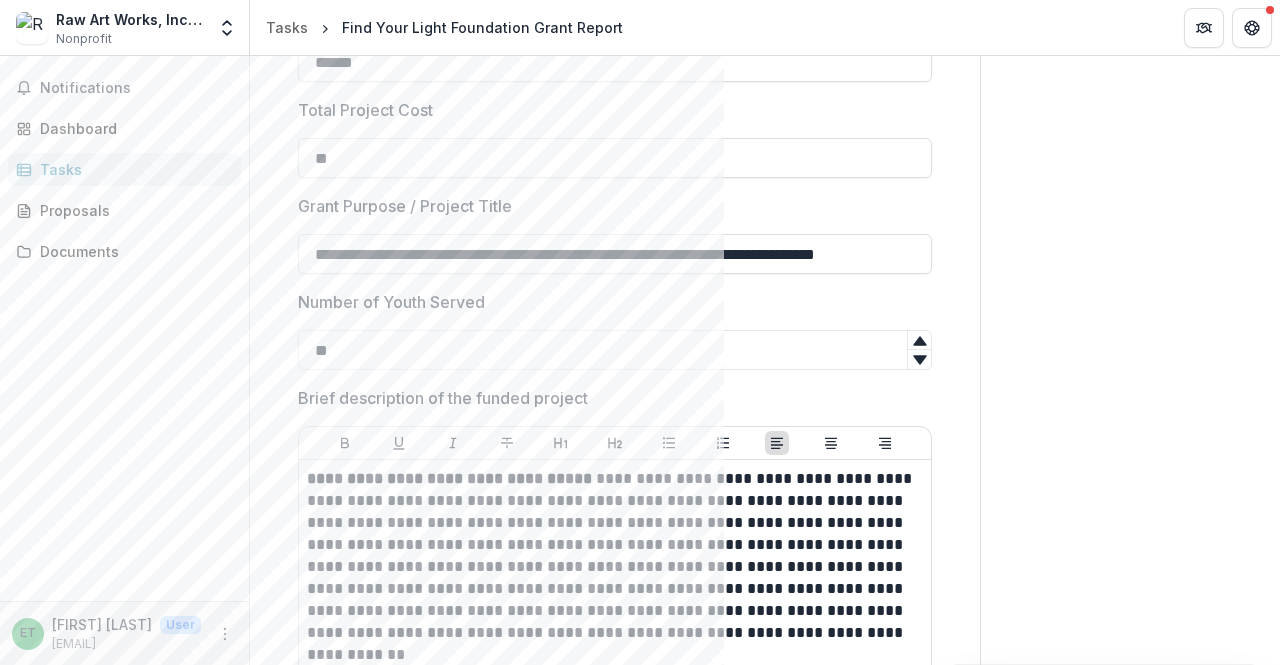scroll, scrollTop: 400, scrollLeft: 0, axis: vertical 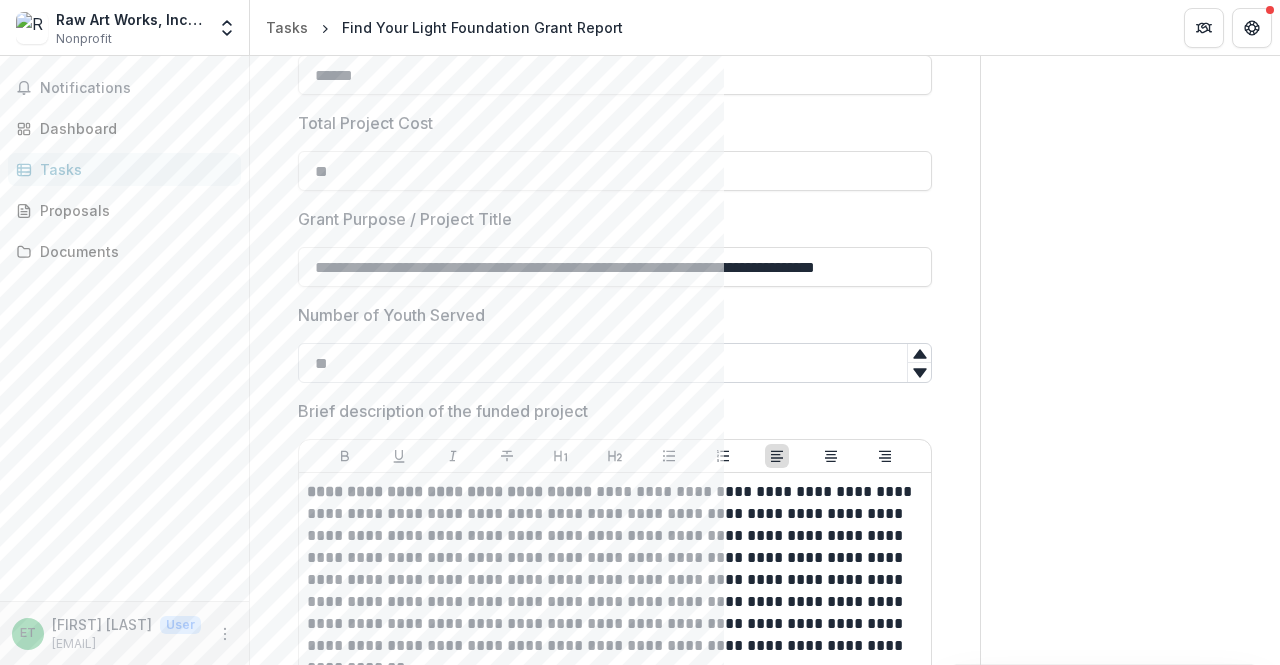 drag, startPoint x: 440, startPoint y: 369, endPoint x: 339, endPoint y: 367, distance: 101.0198 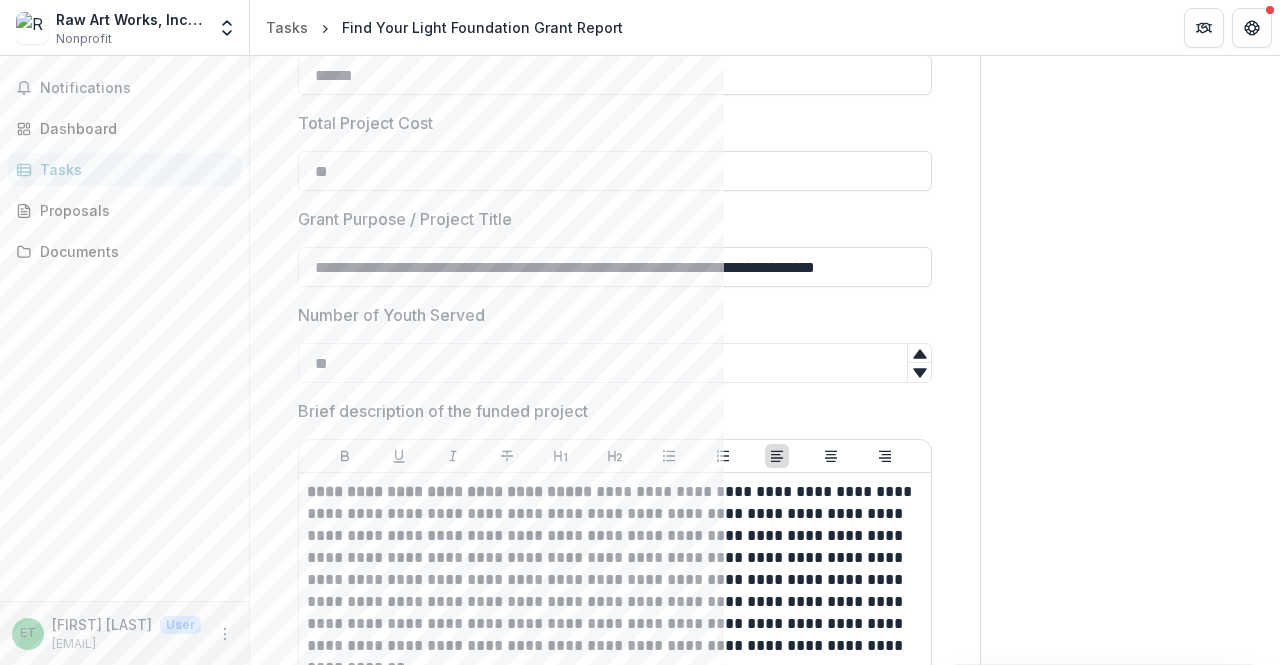 drag, startPoint x: 468, startPoint y: 368, endPoint x: 237, endPoint y: 369, distance: 231.00217 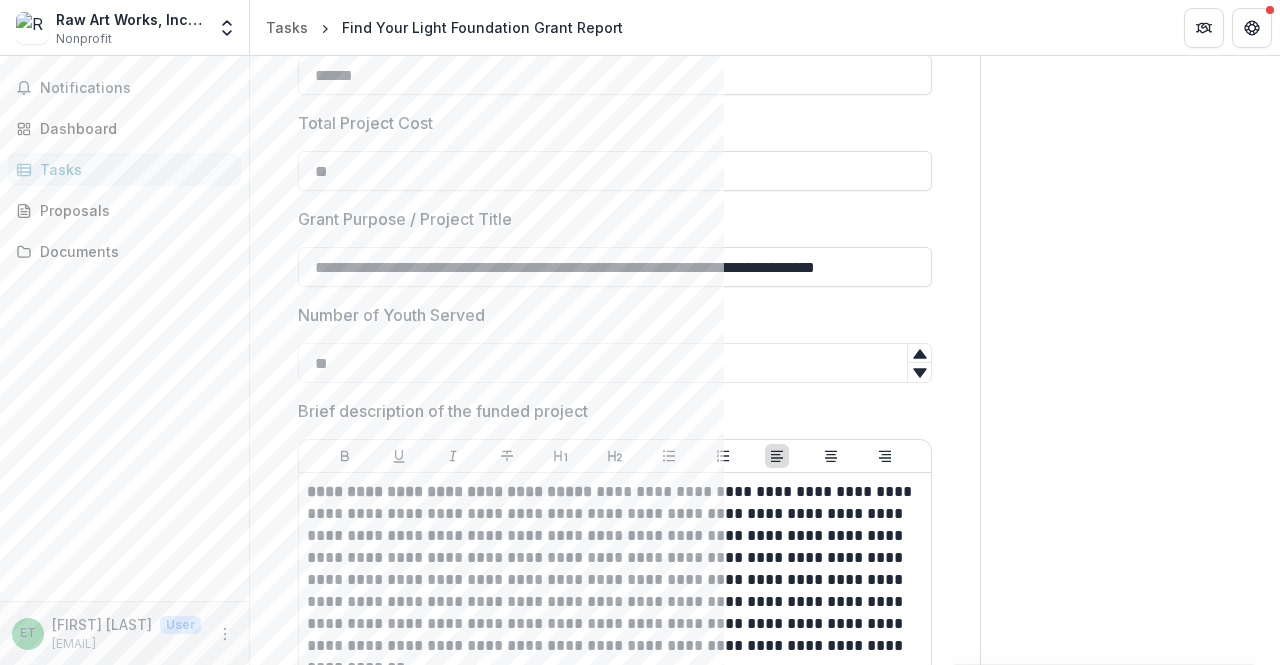 click on "**********" at bounding box center (640, 360) 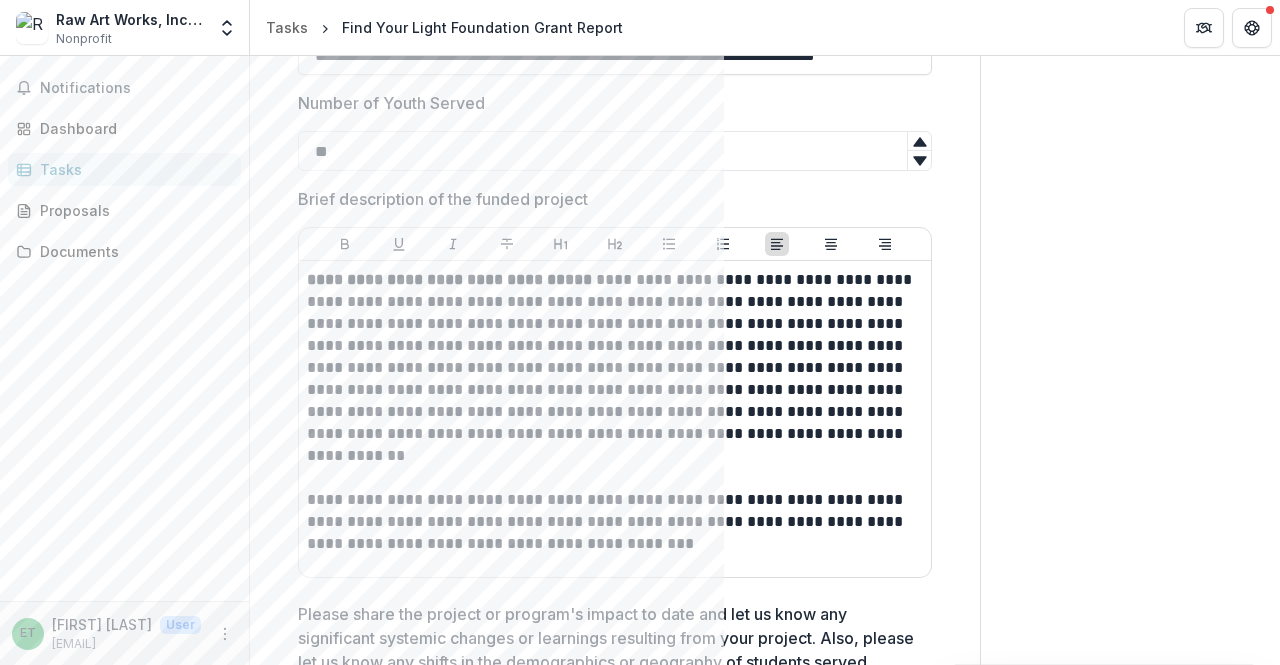 scroll, scrollTop: 600, scrollLeft: 0, axis: vertical 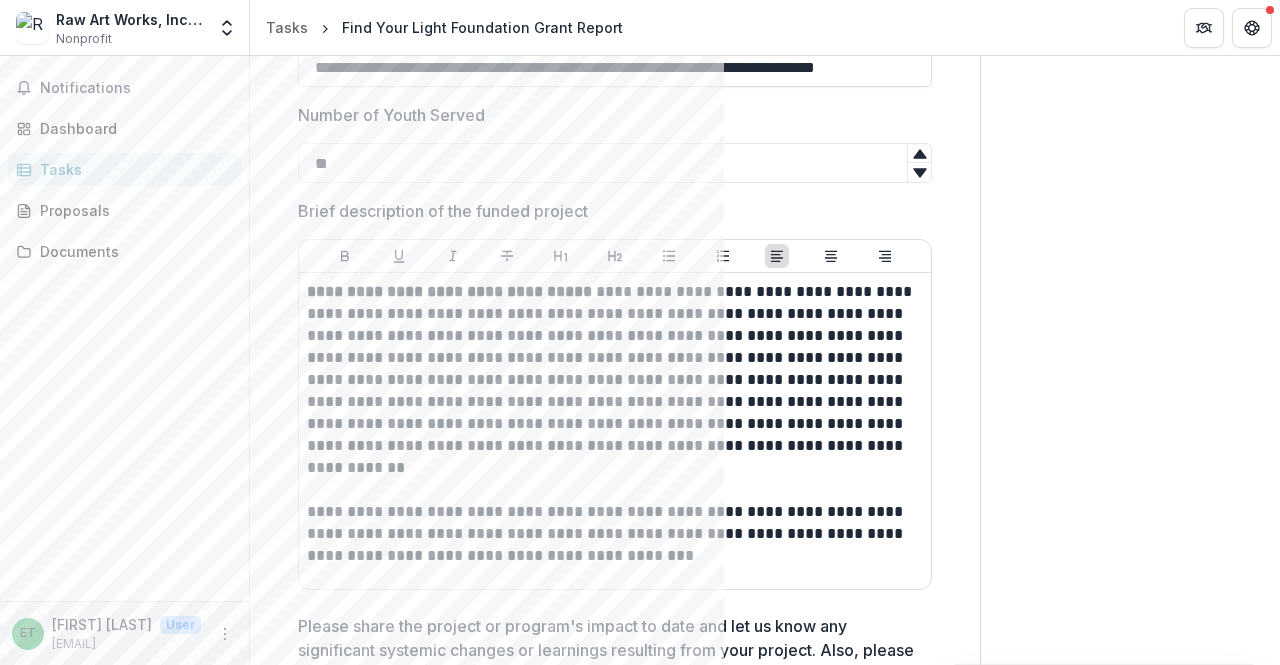 drag, startPoint x: 398, startPoint y: 166, endPoint x: 228, endPoint y: 170, distance: 170.04706 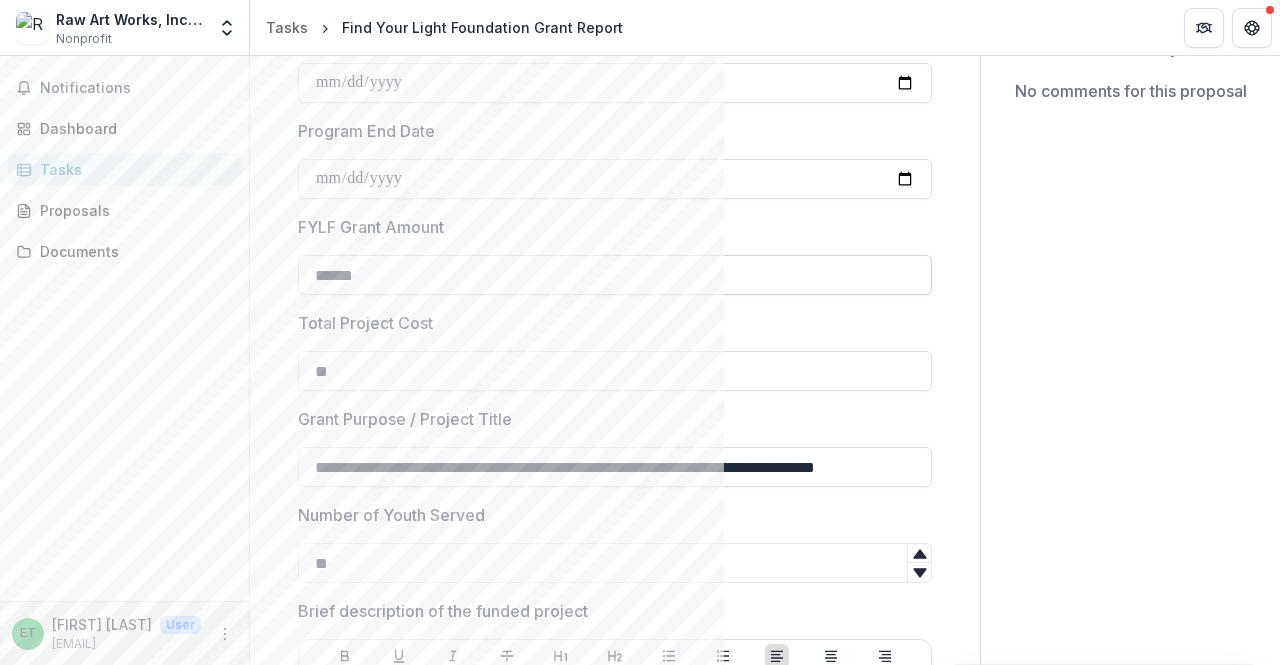 scroll, scrollTop: 0, scrollLeft: 0, axis: both 